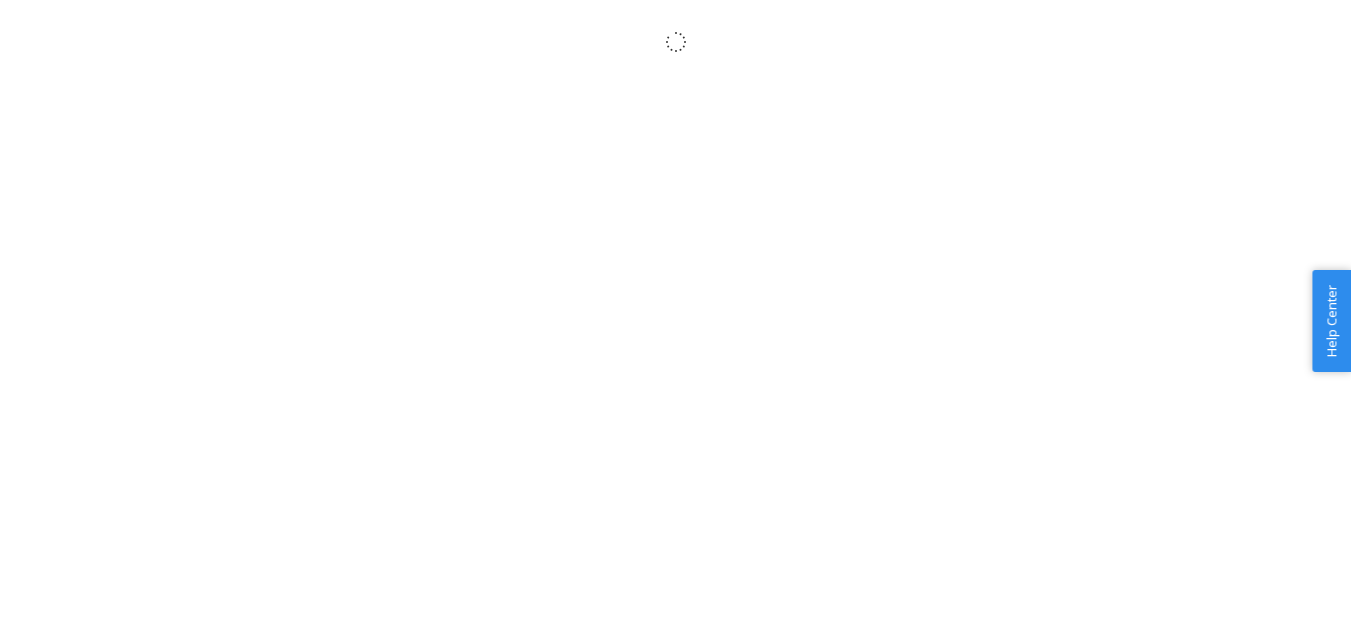 scroll, scrollTop: 0, scrollLeft: 0, axis: both 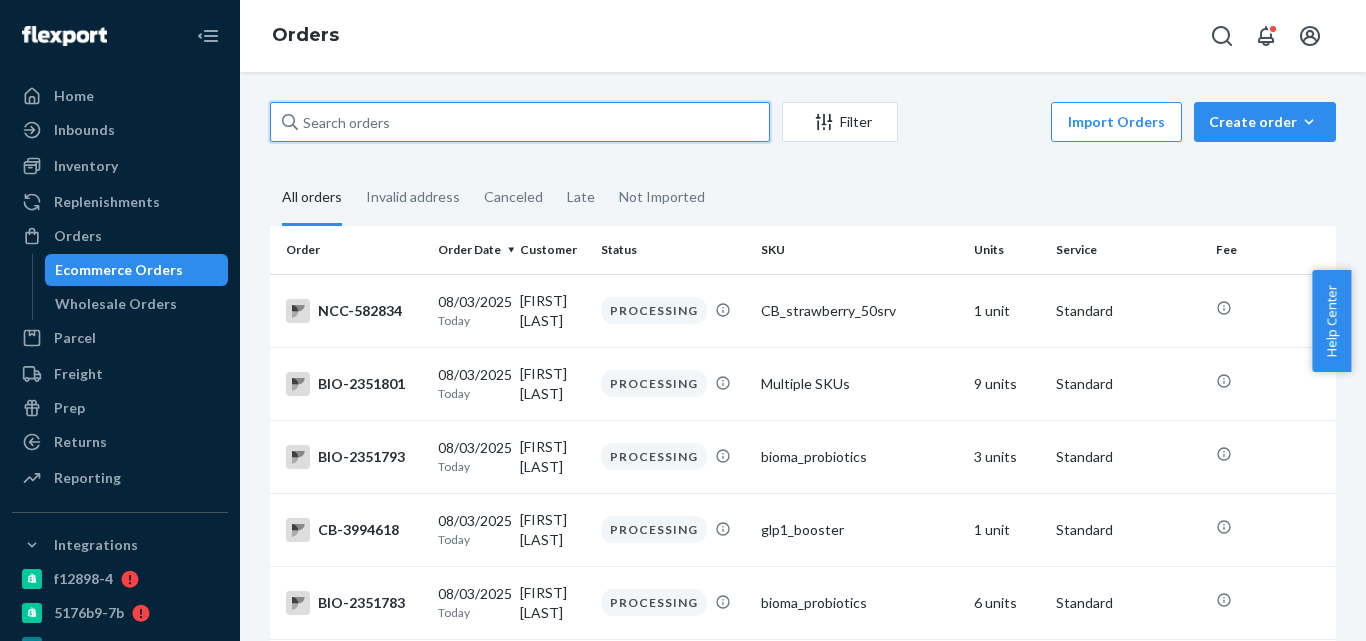 click at bounding box center [520, 122] 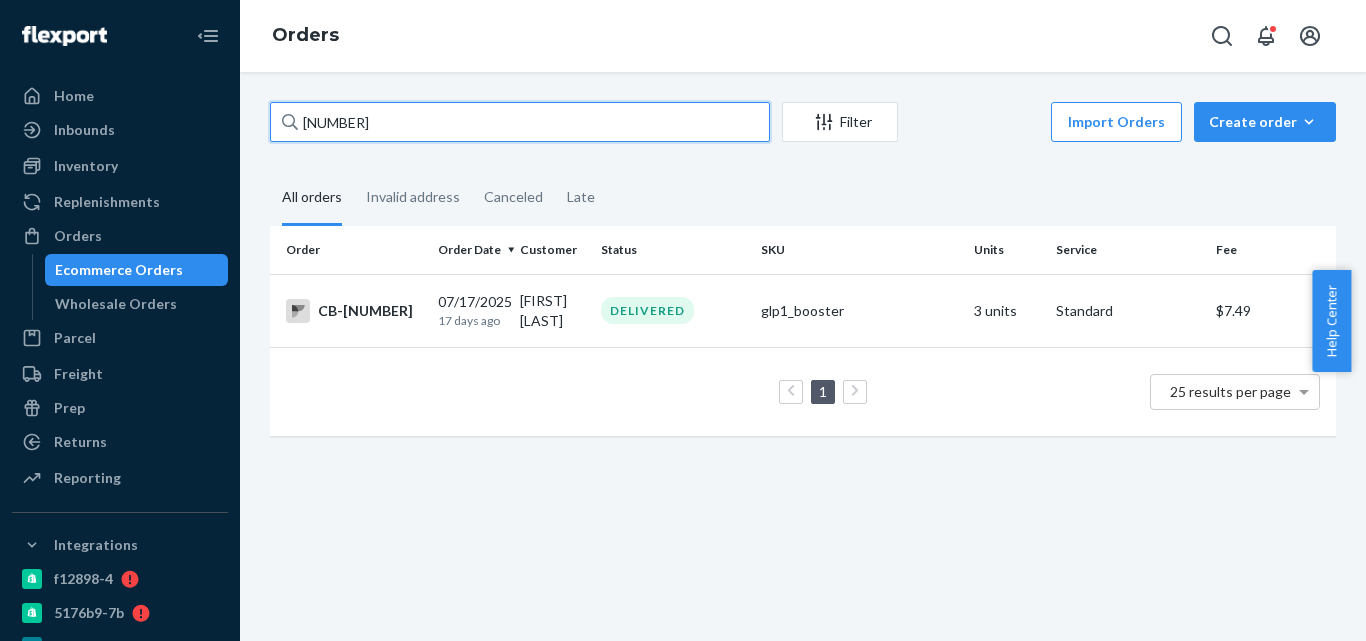 type on "[NUMBER]" 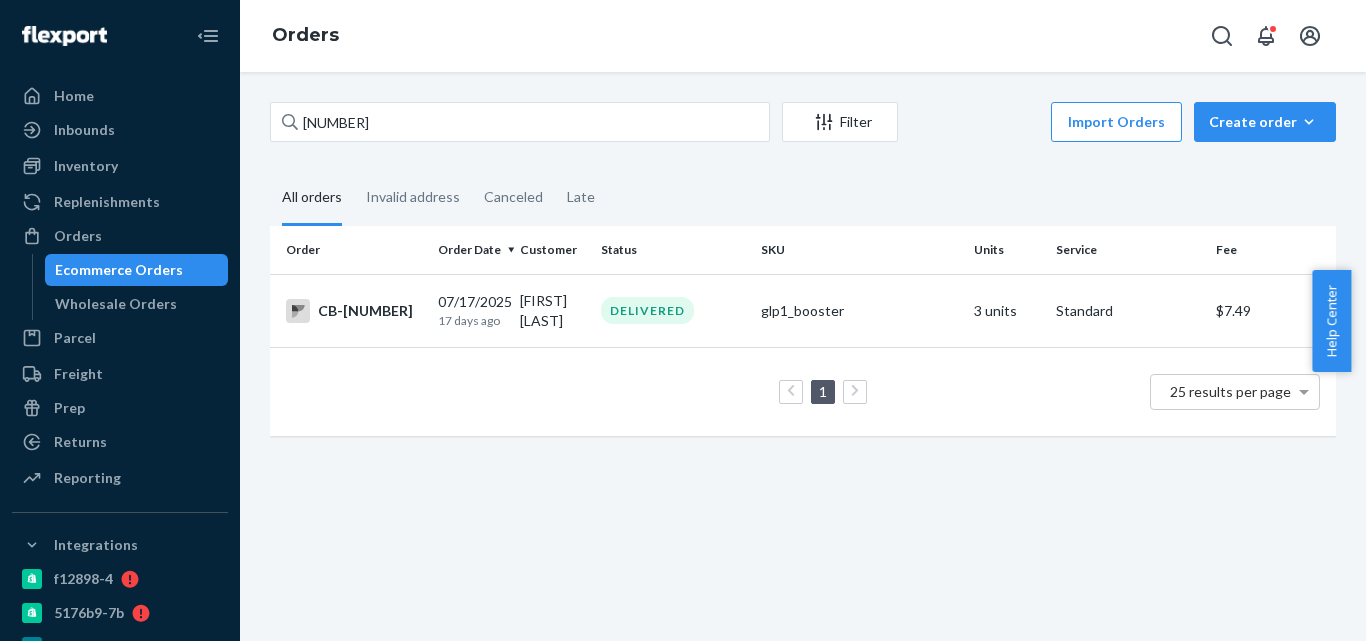 click on "Order Date" at bounding box center (471, 250) 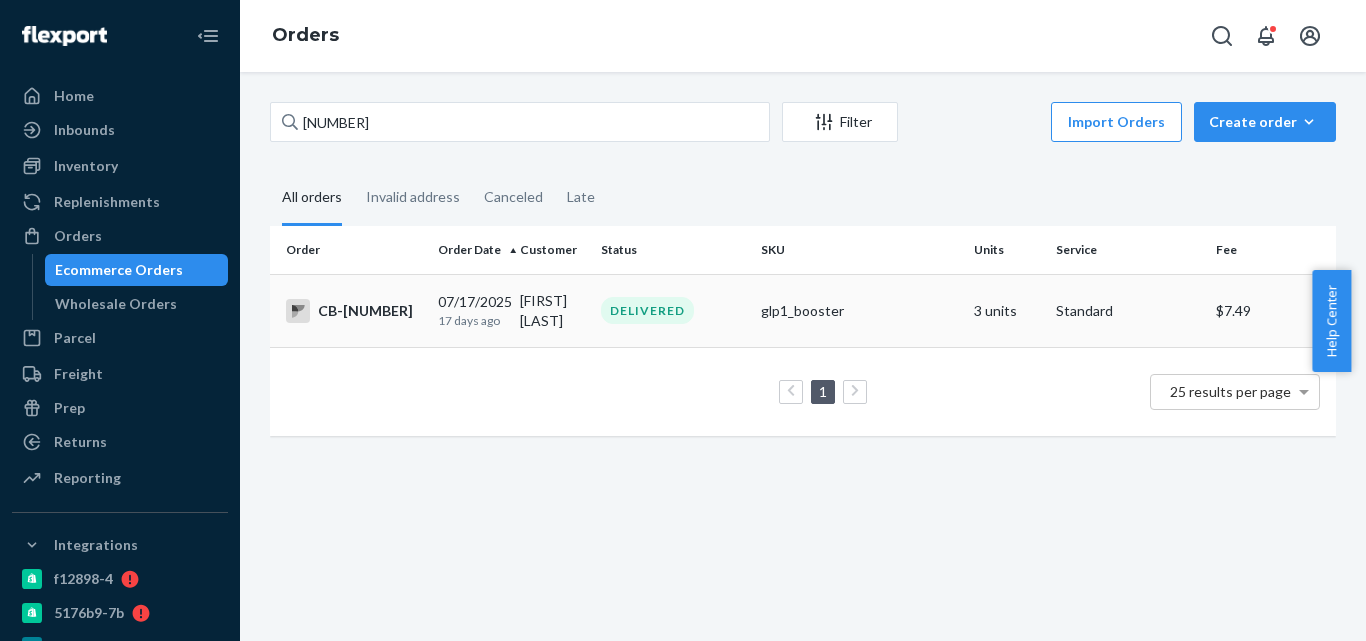 click on "[MM]/[DD]/[YYYY] [NUMBER] days ago" at bounding box center [471, 310] 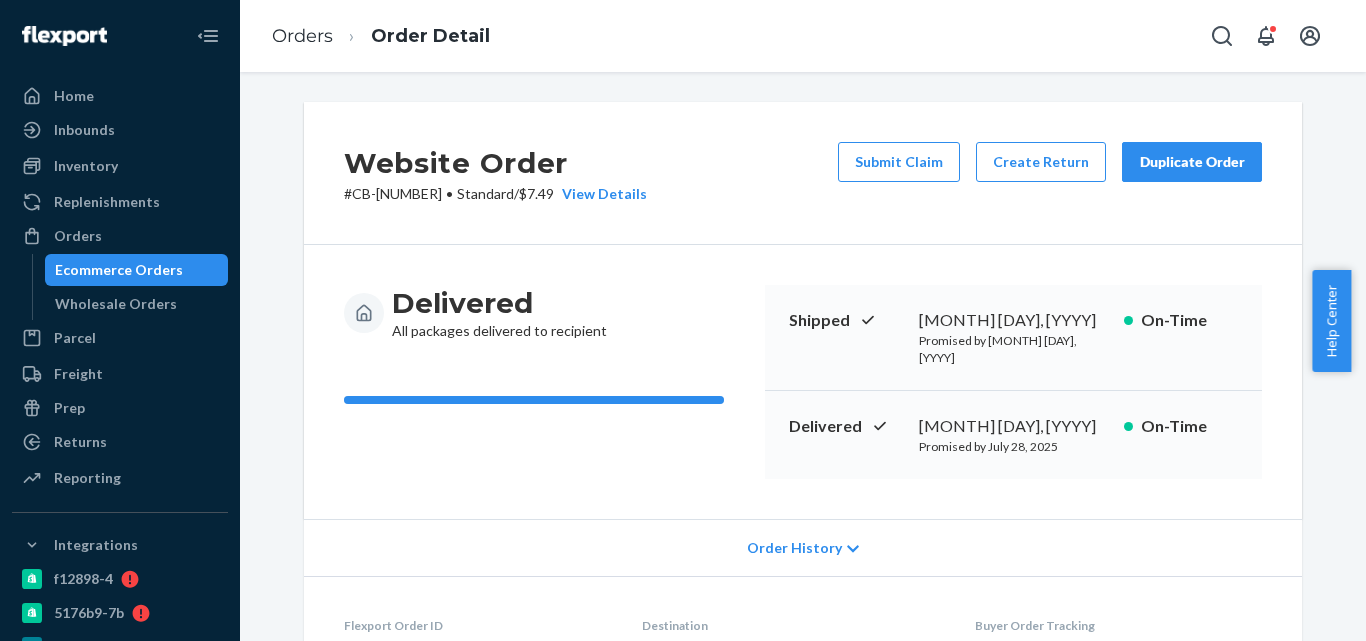 click on "Ecommerce Orders" at bounding box center (119, 270) 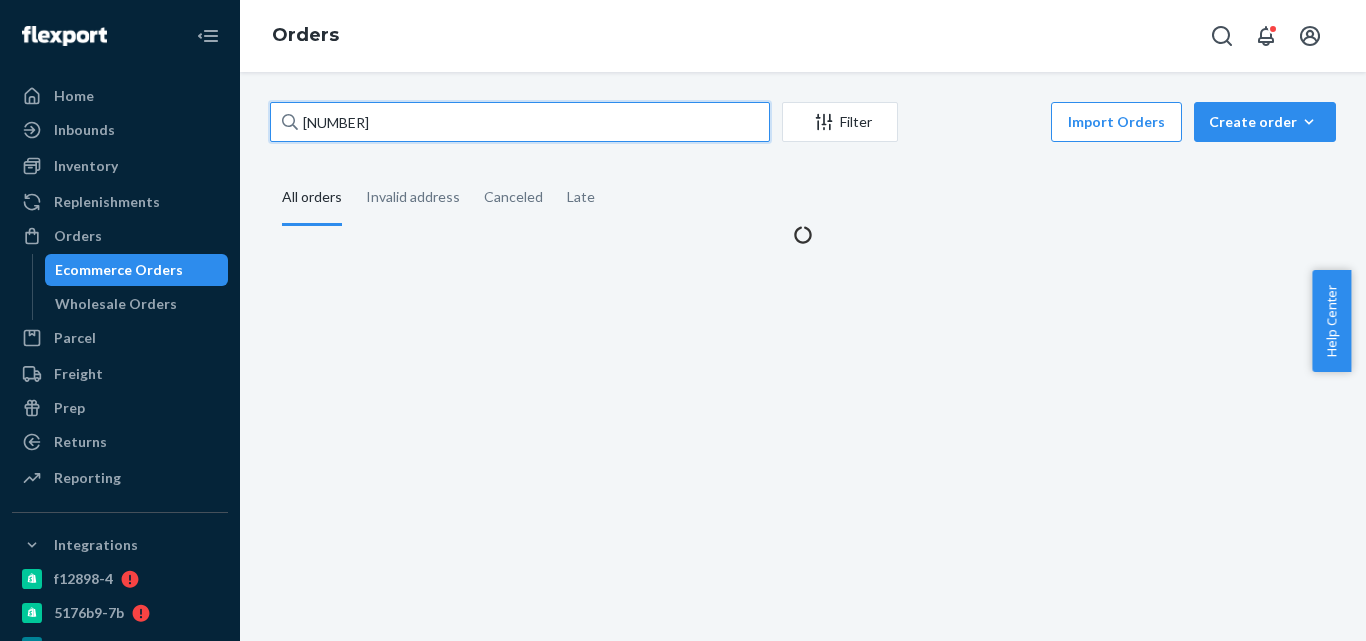 drag, startPoint x: 442, startPoint y: 103, endPoint x: 284, endPoint y: 109, distance: 158.11388 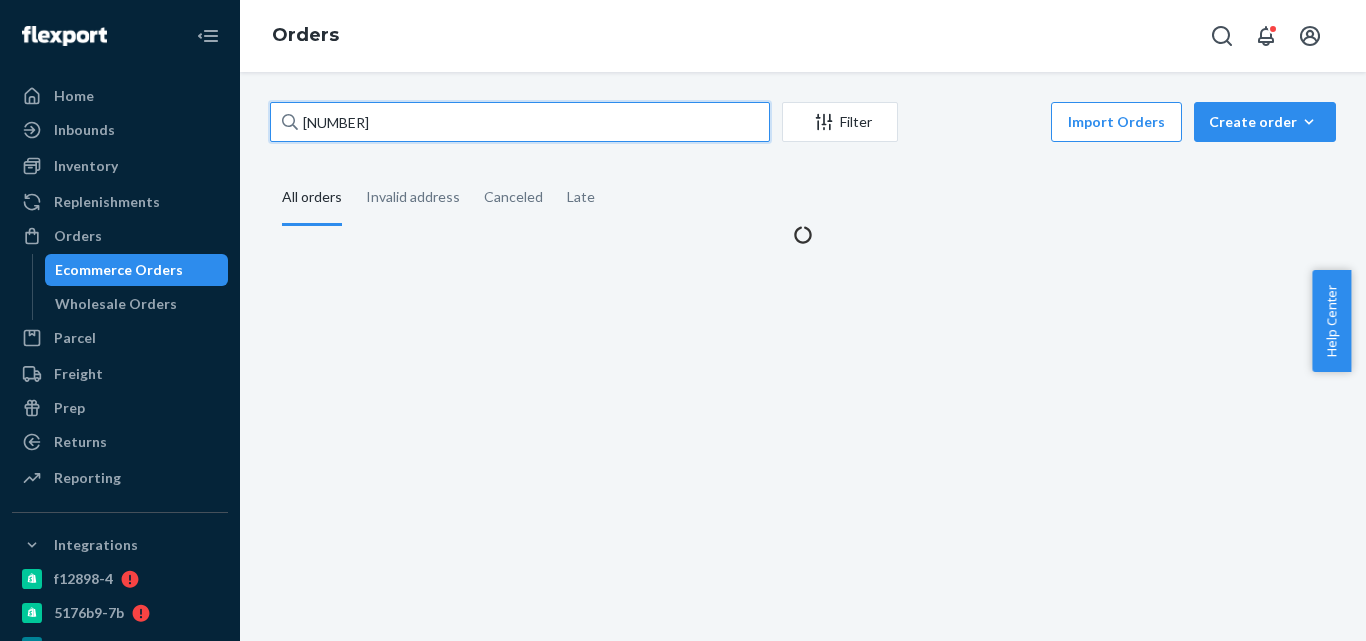 click on "[NUMBER]" at bounding box center [520, 122] 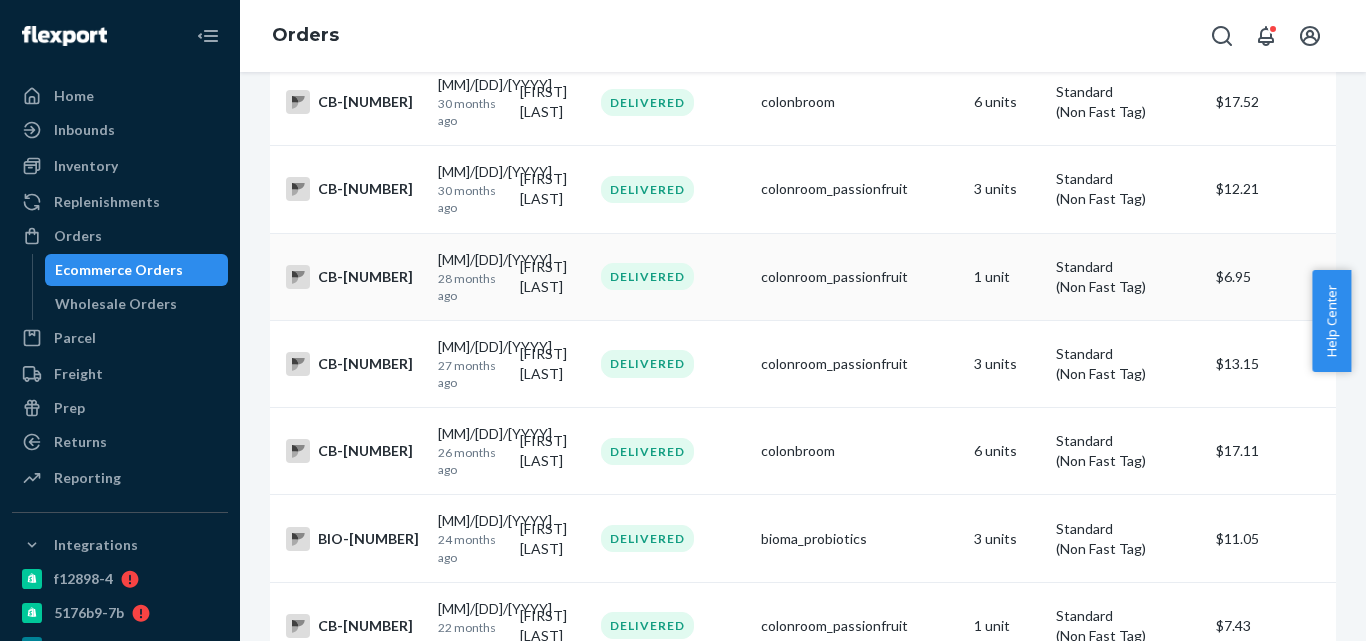 scroll, scrollTop: 500, scrollLeft: 0, axis: vertical 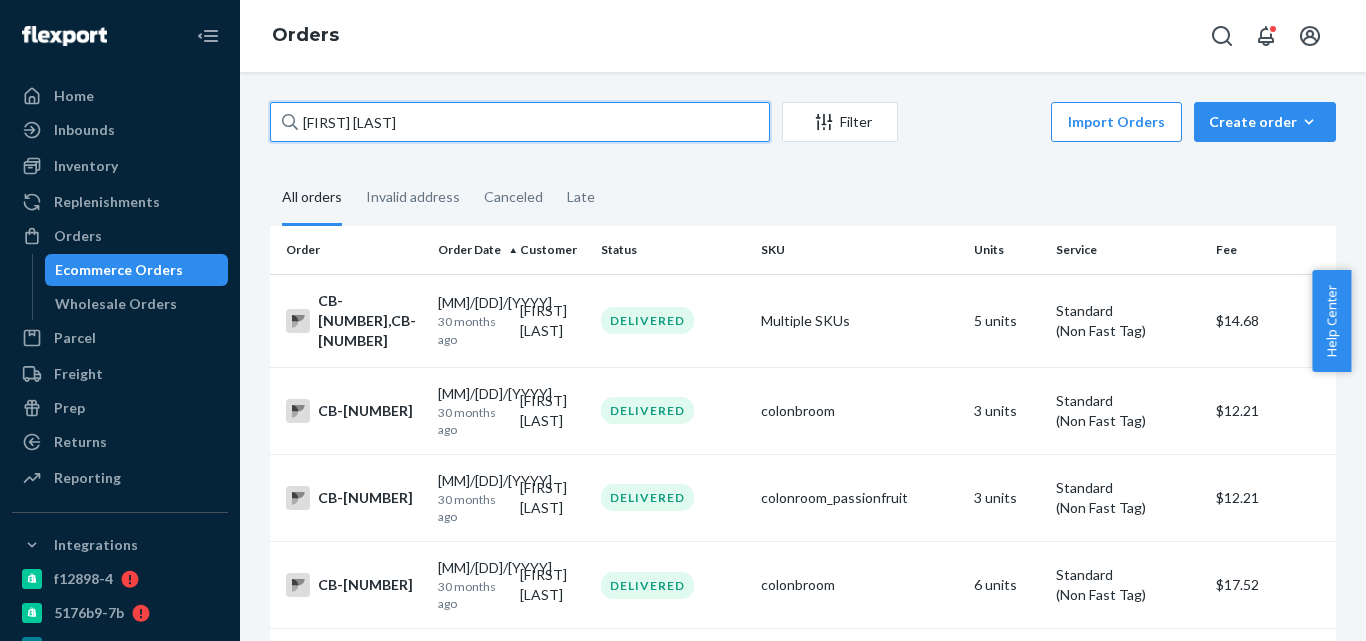 drag, startPoint x: 484, startPoint y: 110, endPoint x: 250, endPoint y: 110, distance: 234 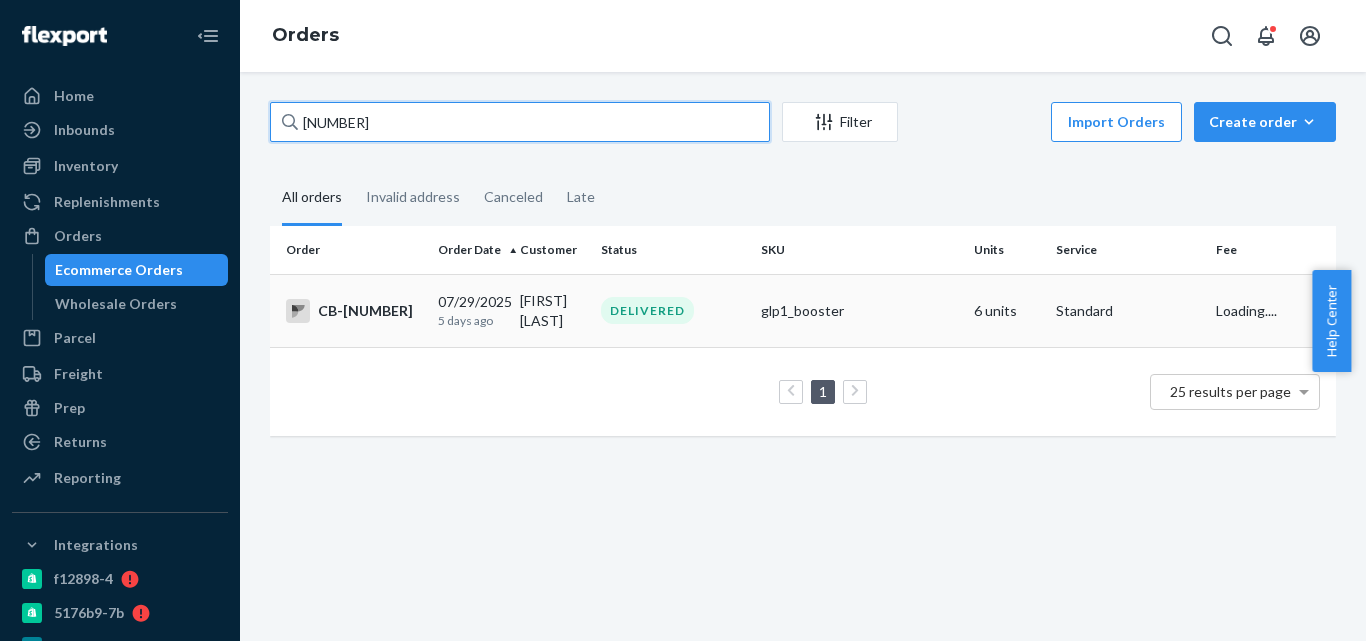 type on "[NUMBER]" 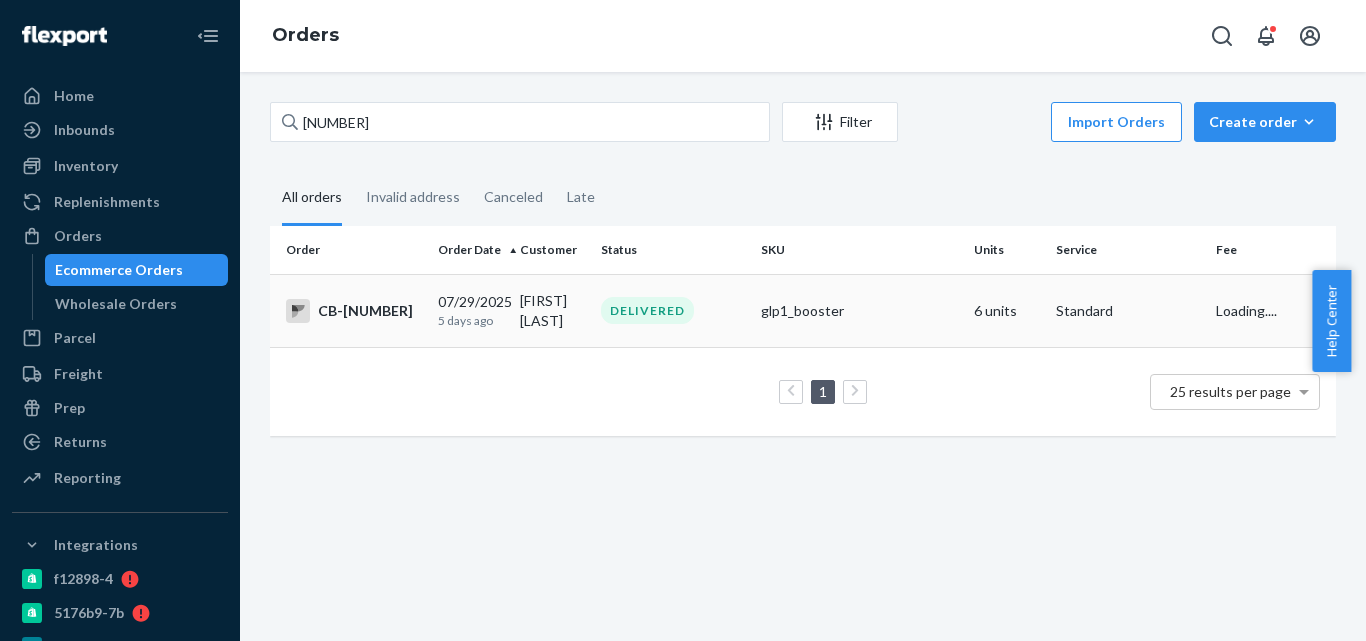 click on "glp1_booster" at bounding box center (859, 311) 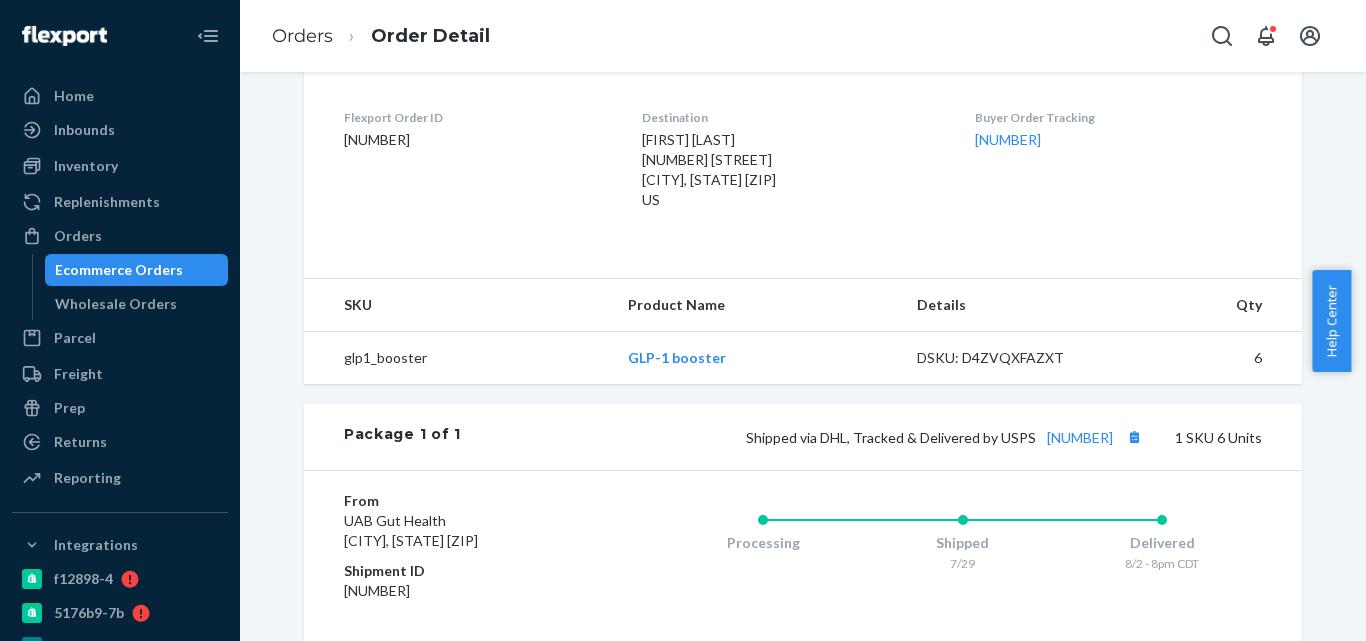 scroll, scrollTop: 600, scrollLeft: 0, axis: vertical 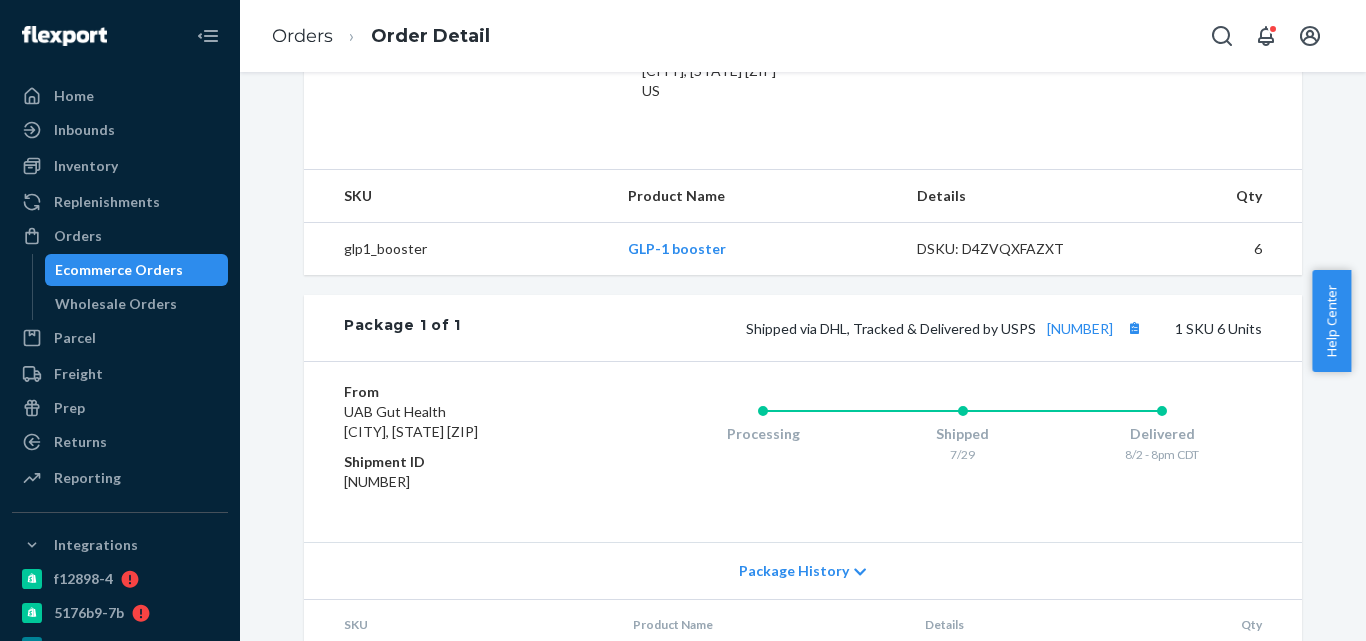 click on "Shipped via DHL, Tracked & Delivered by USPS [NUMBER] [NUMBER] SKU [NUMBER] Units" at bounding box center (861, 328) 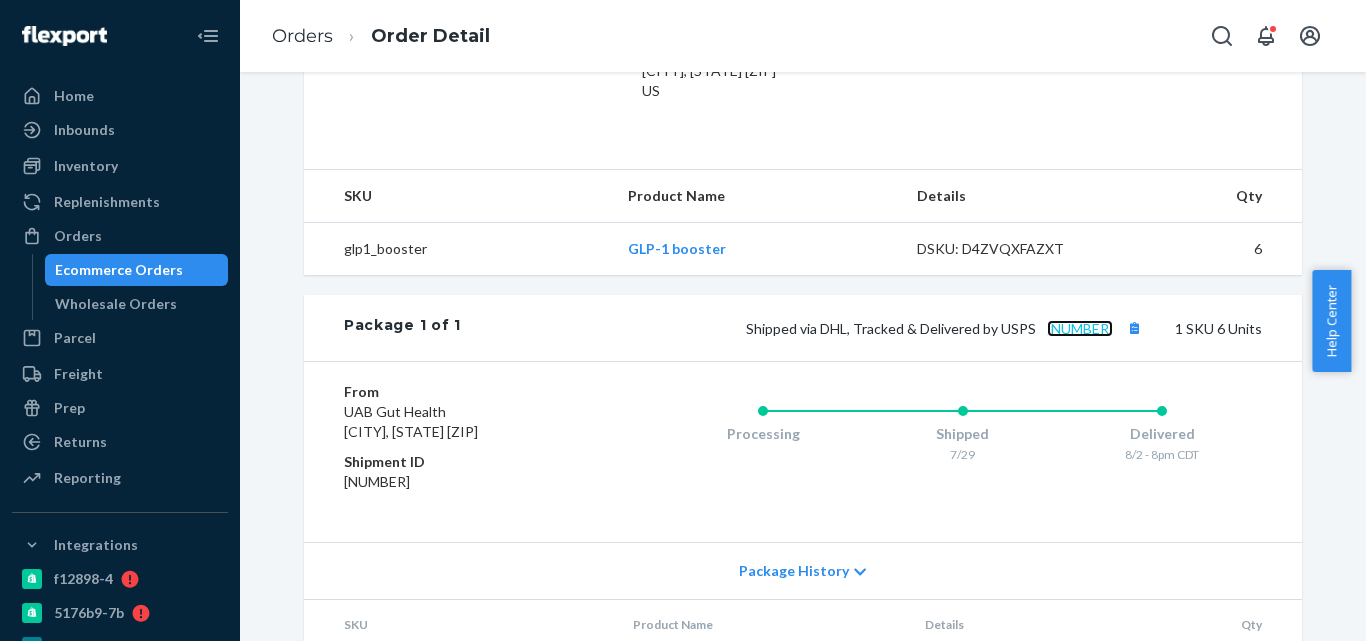 click on "[NUMBER]" at bounding box center (1080, 328) 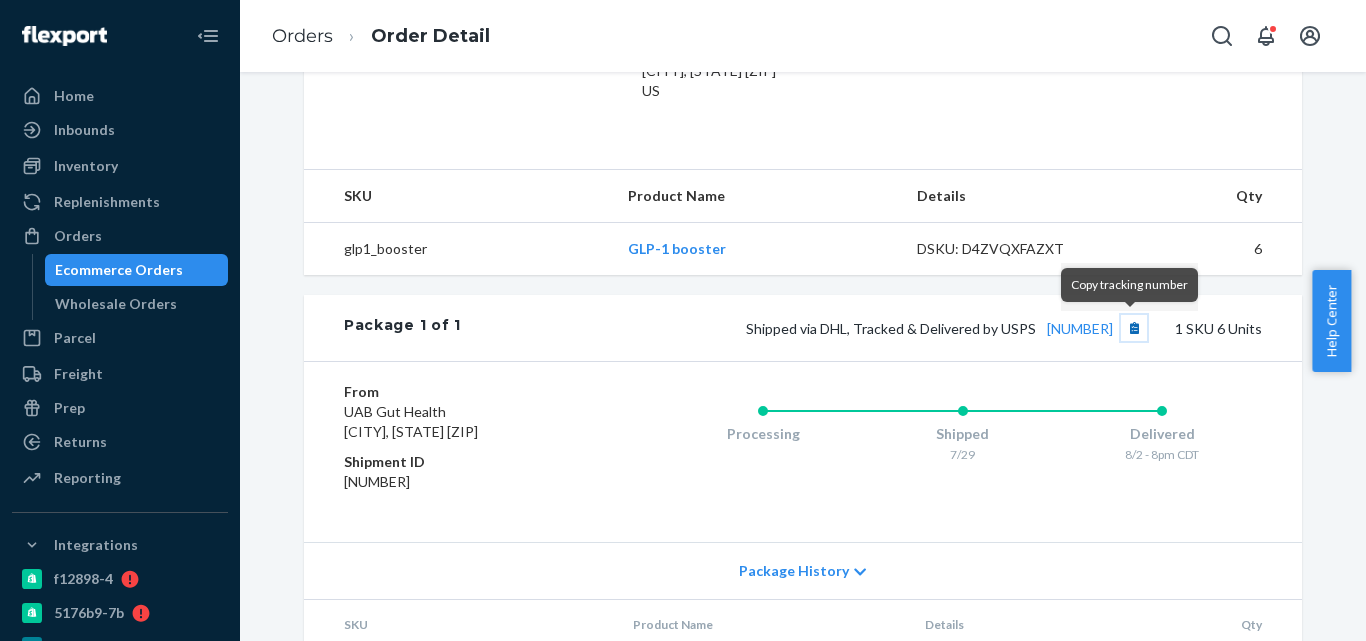click at bounding box center (1134, 328) 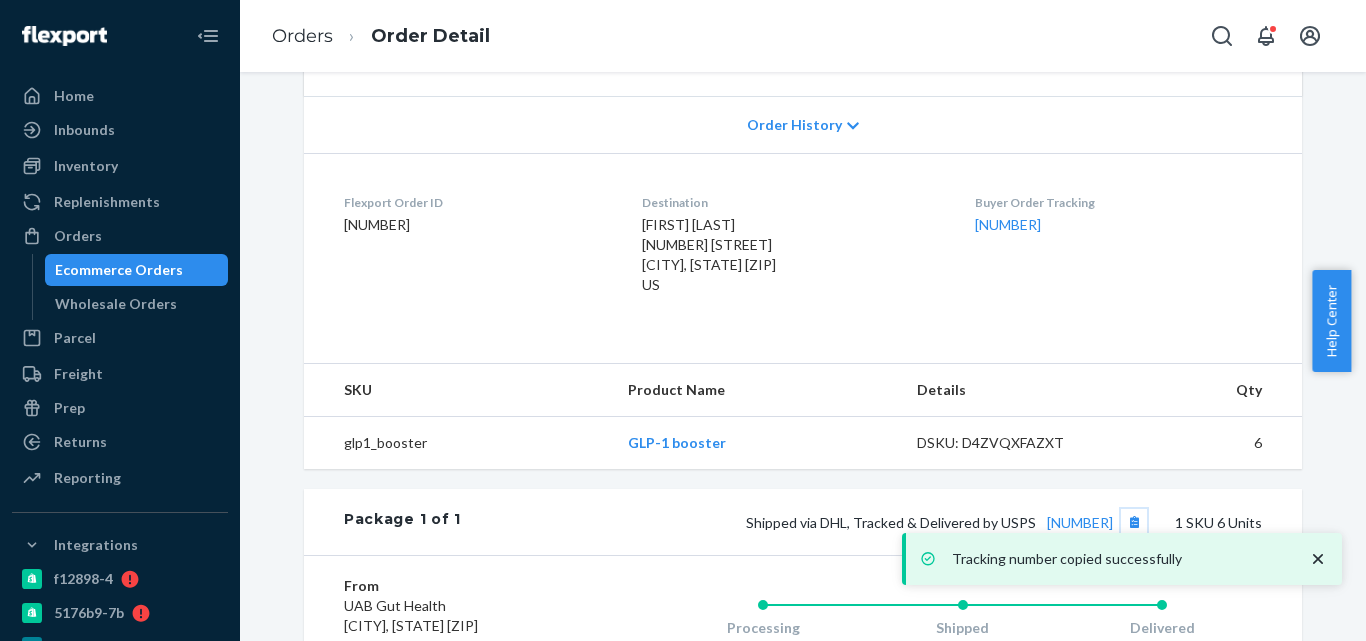 scroll, scrollTop: 100, scrollLeft: 0, axis: vertical 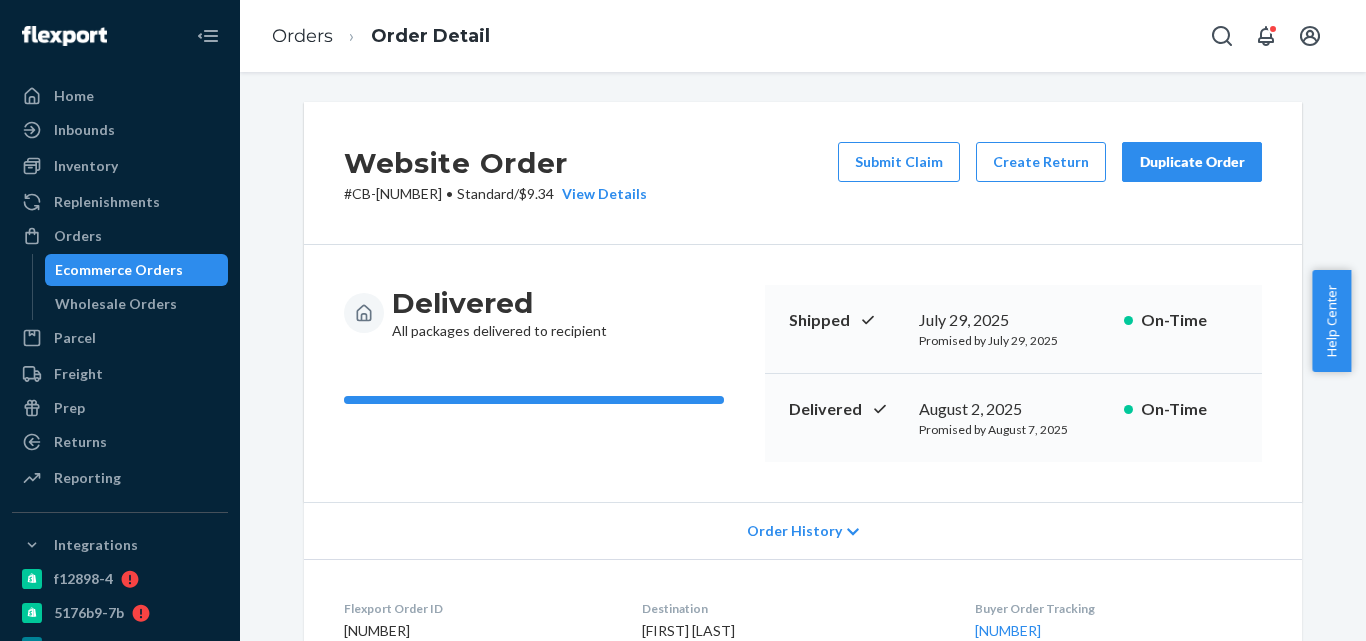 type 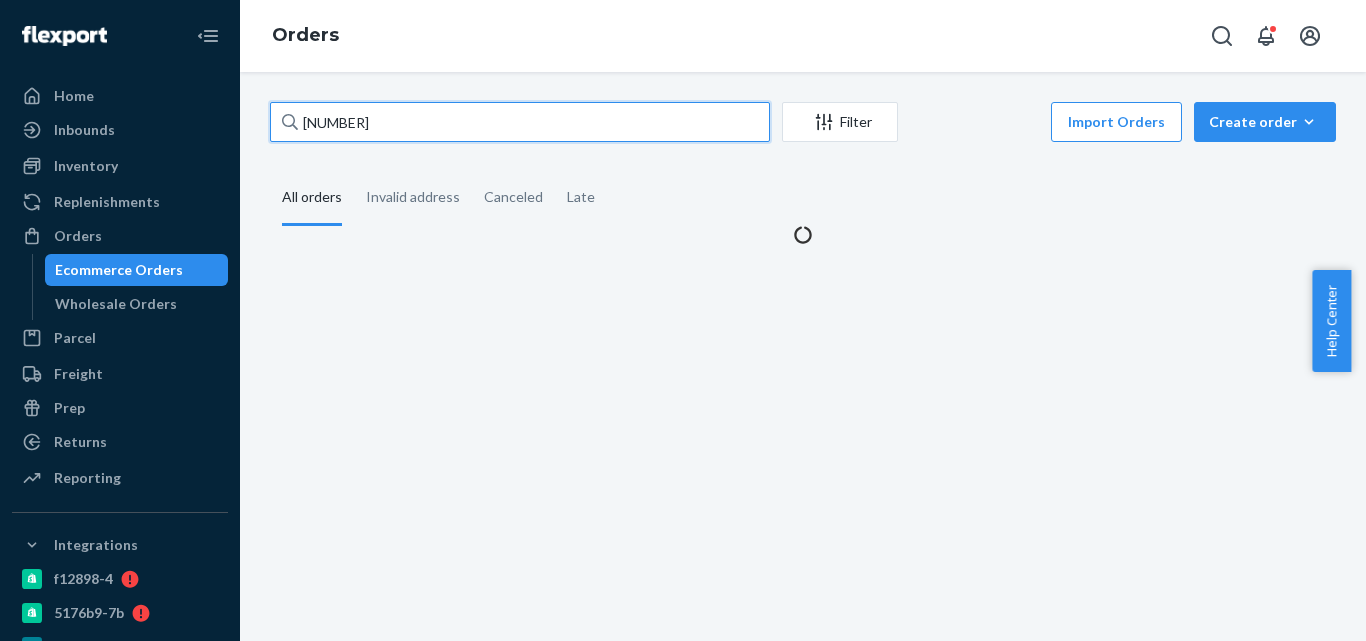 drag, startPoint x: 450, startPoint y: 123, endPoint x: 464, endPoint y: 0, distance: 123.79418 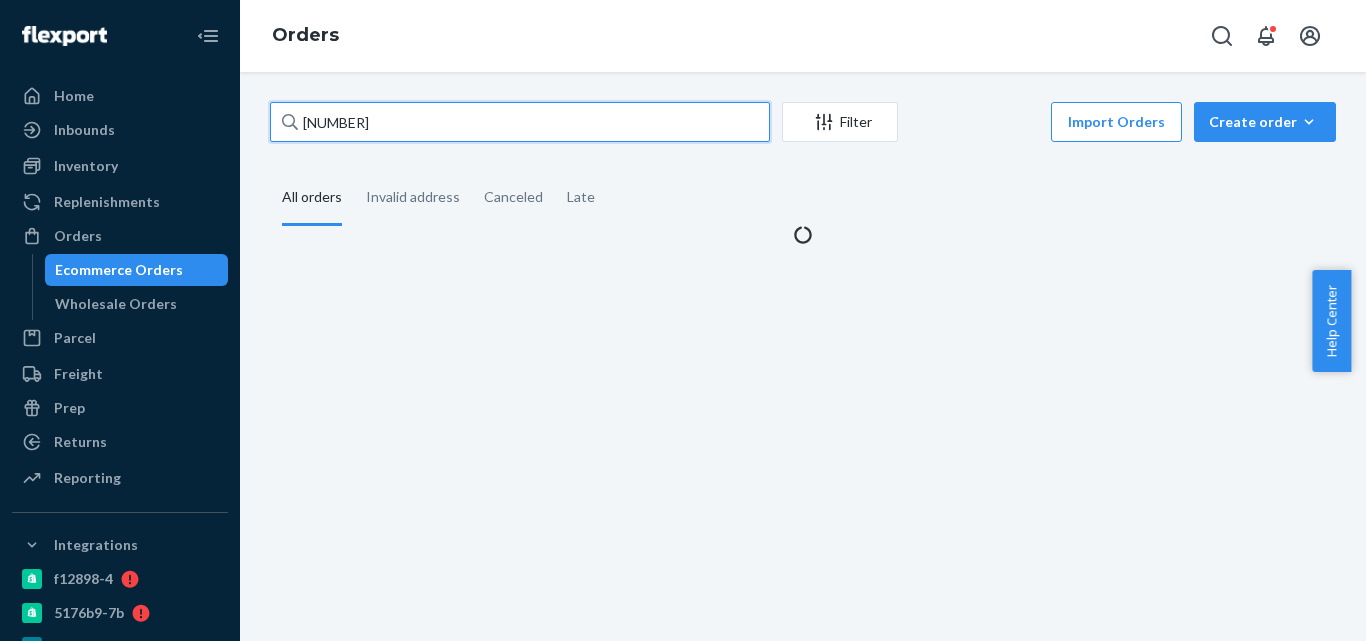paste on "[NUMBER]" 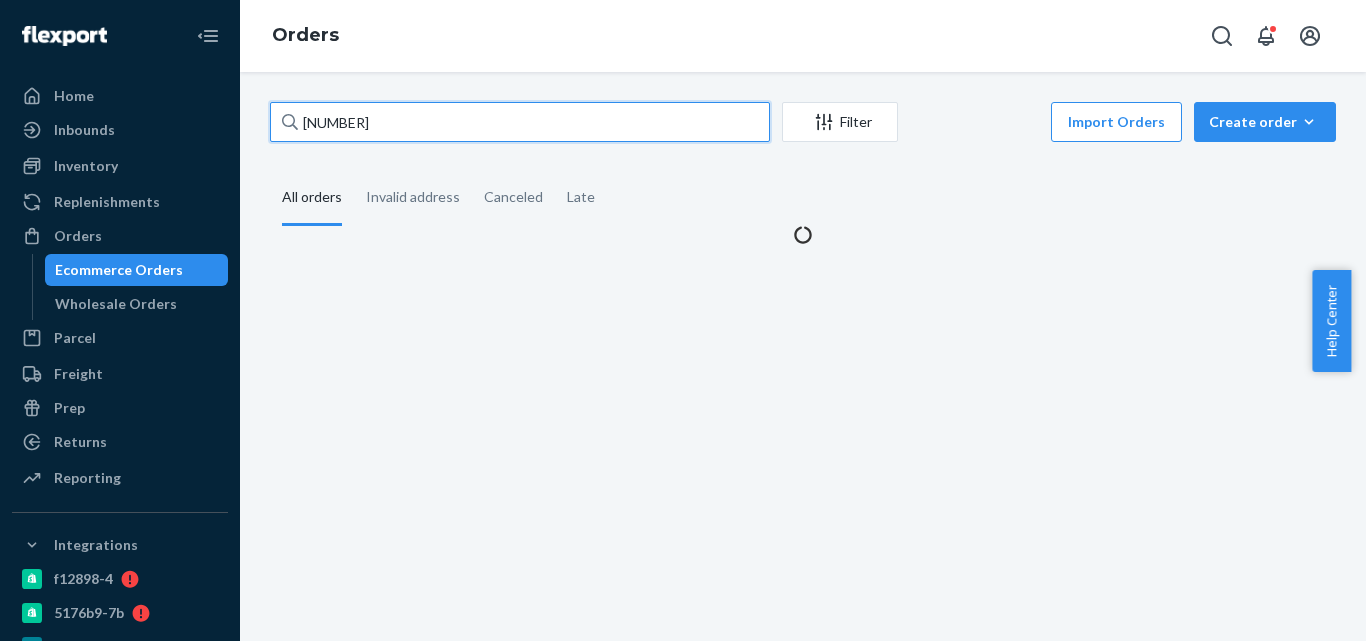 type on "[NUMBER]" 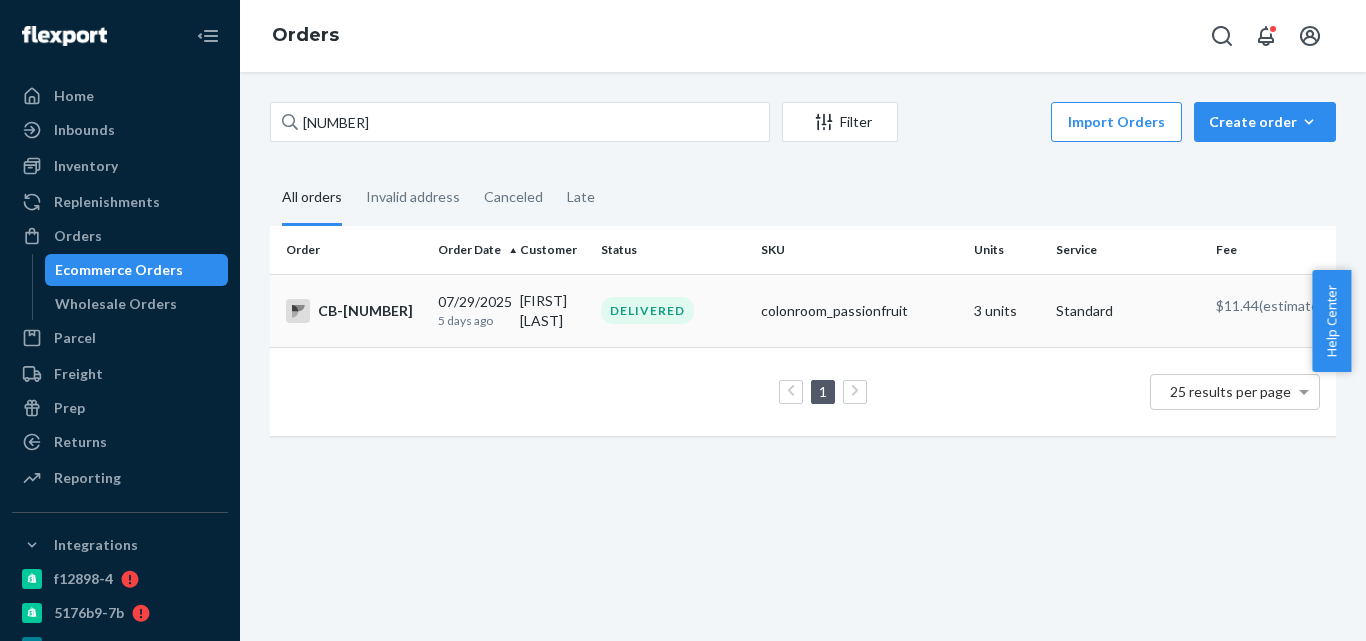 click on "DELIVERED" at bounding box center [647, 310] 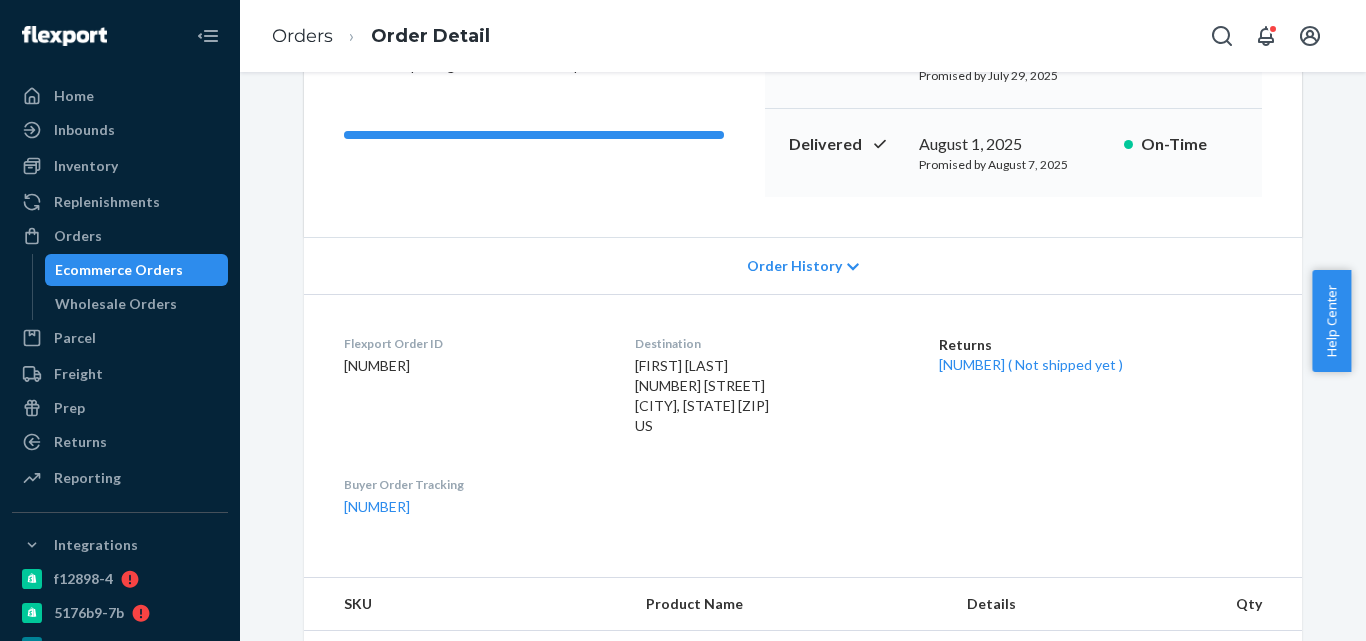 scroll, scrollTop: 300, scrollLeft: 0, axis: vertical 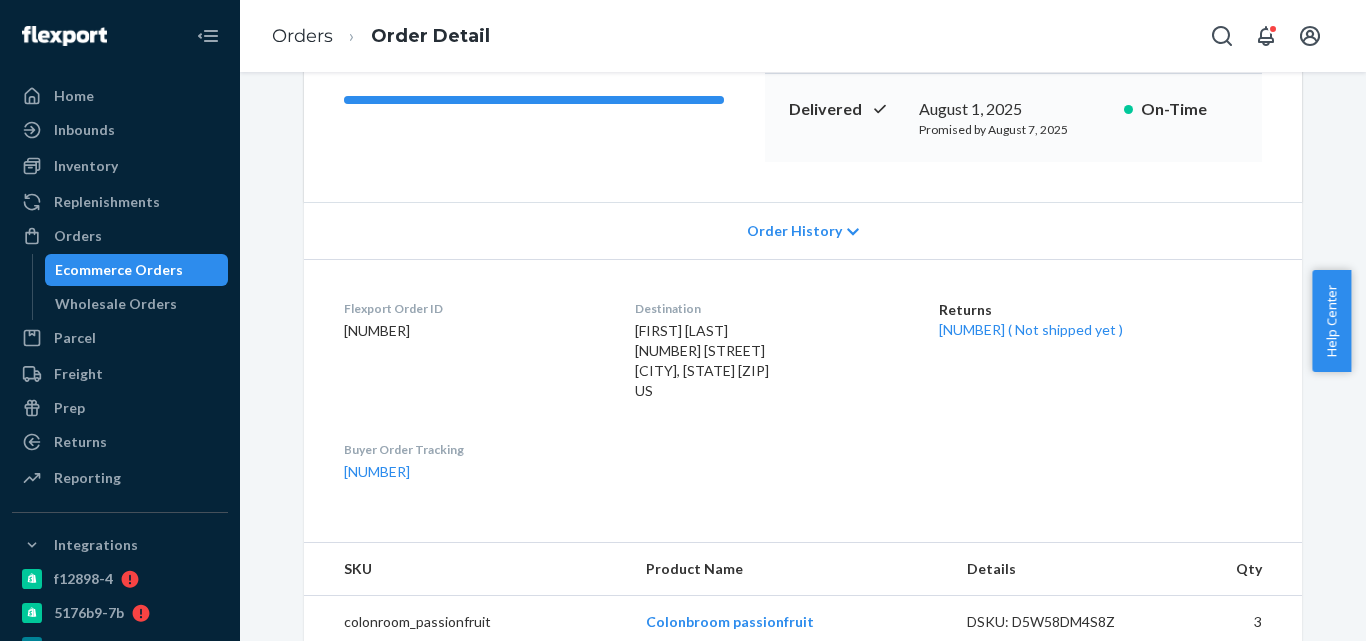 click on "Returns [NUMBER] ( Not shipped yet )" at bounding box center [1100, 354] 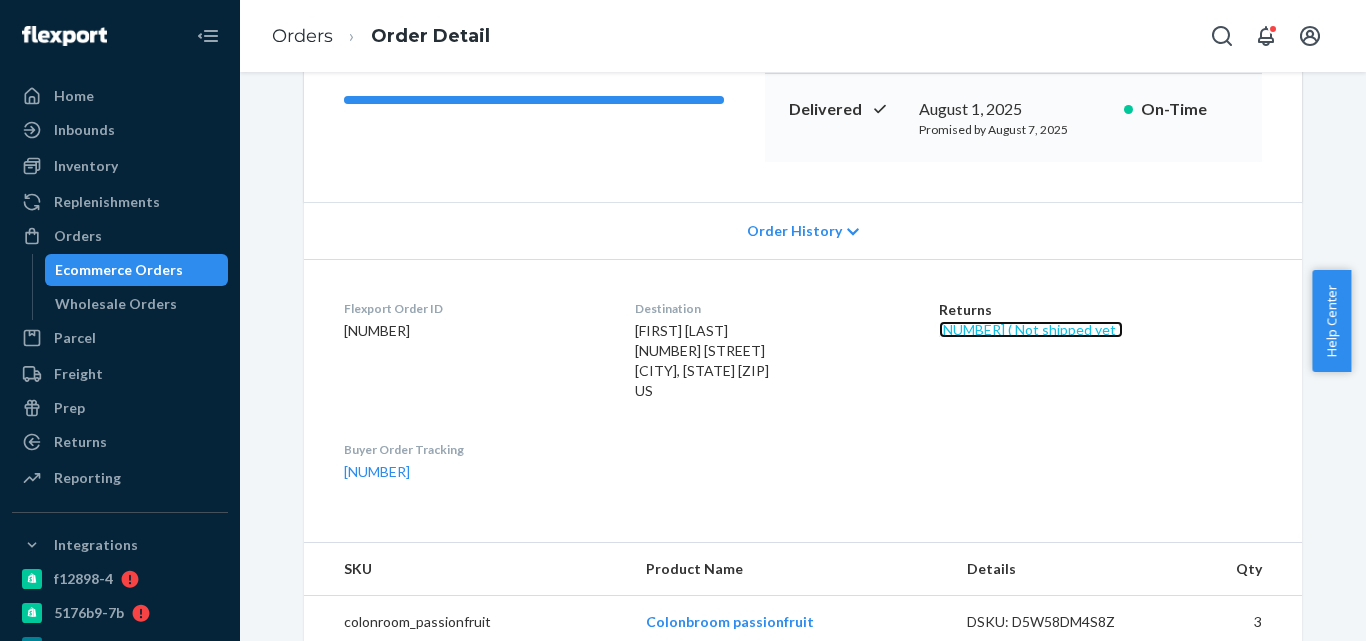 click on "[NUMBER] ( Not shipped yet )" at bounding box center [1031, 329] 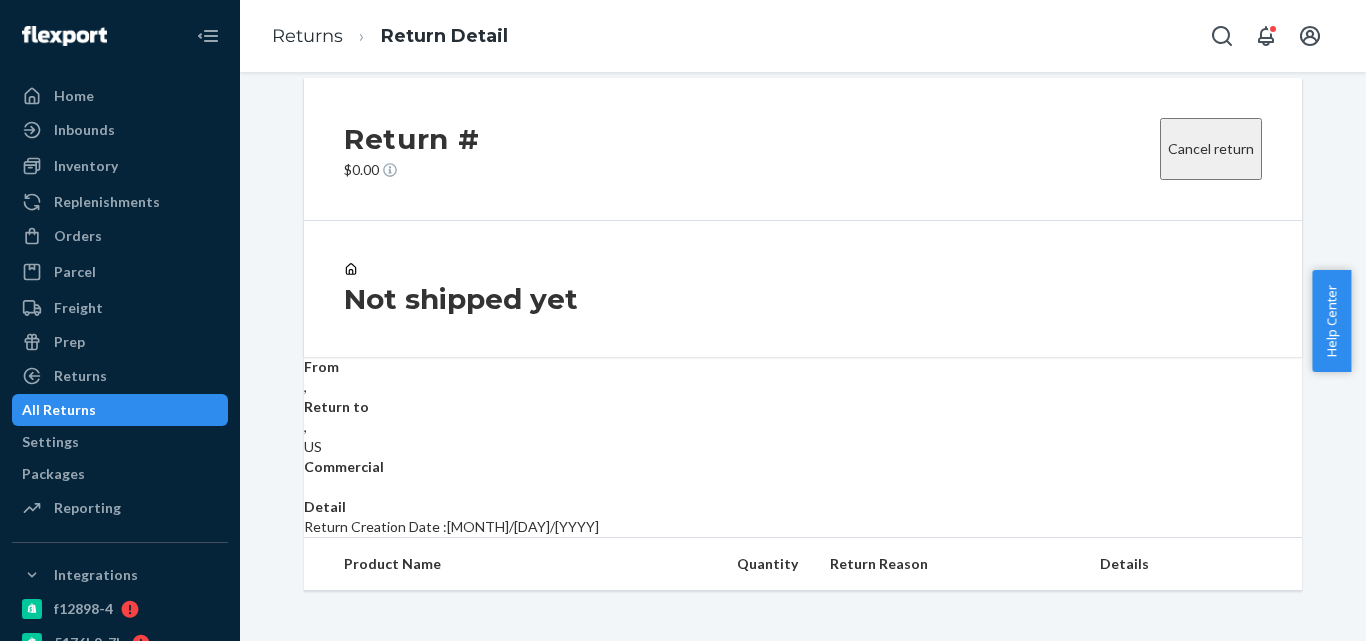 scroll, scrollTop: 0, scrollLeft: 0, axis: both 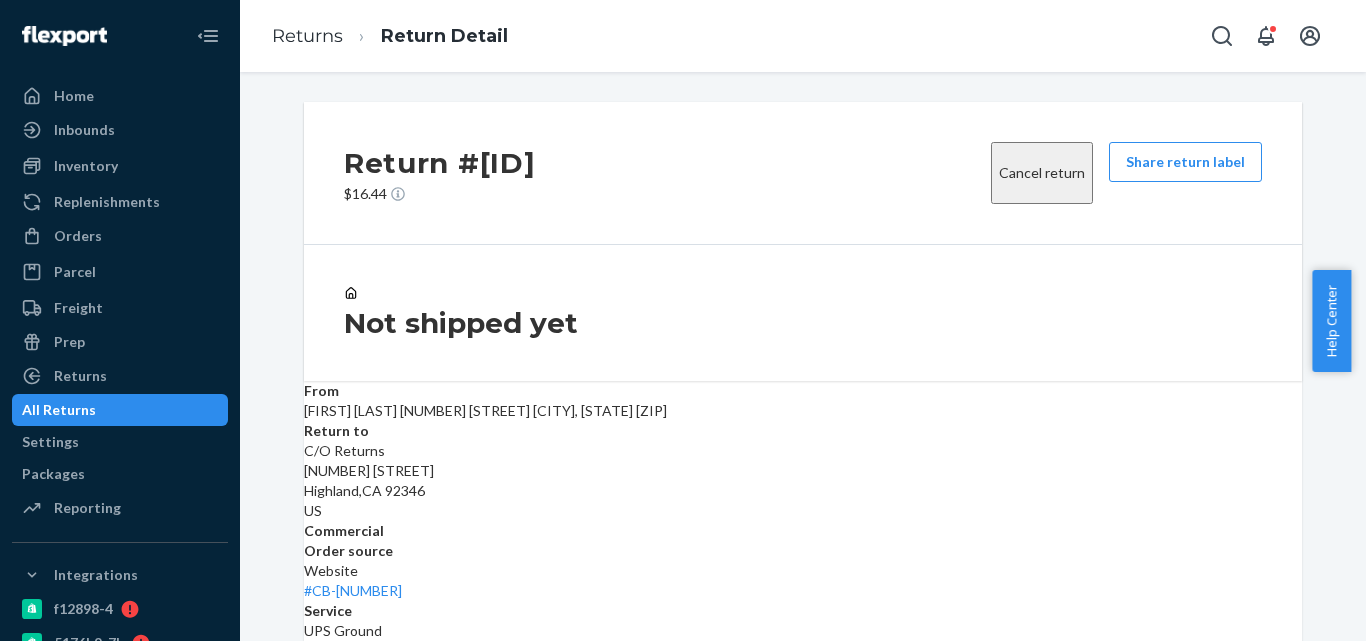 click on "Cancel return" at bounding box center (1042, 173) 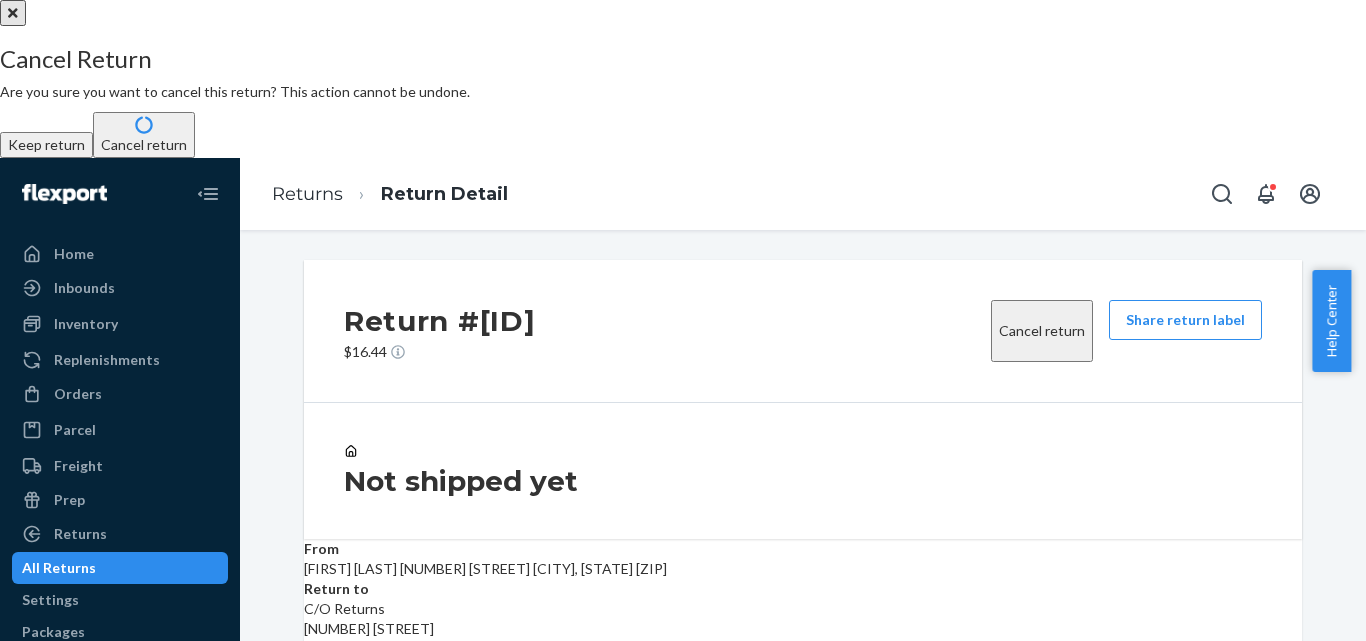click on "Cancel return" at bounding box center [144, 135] 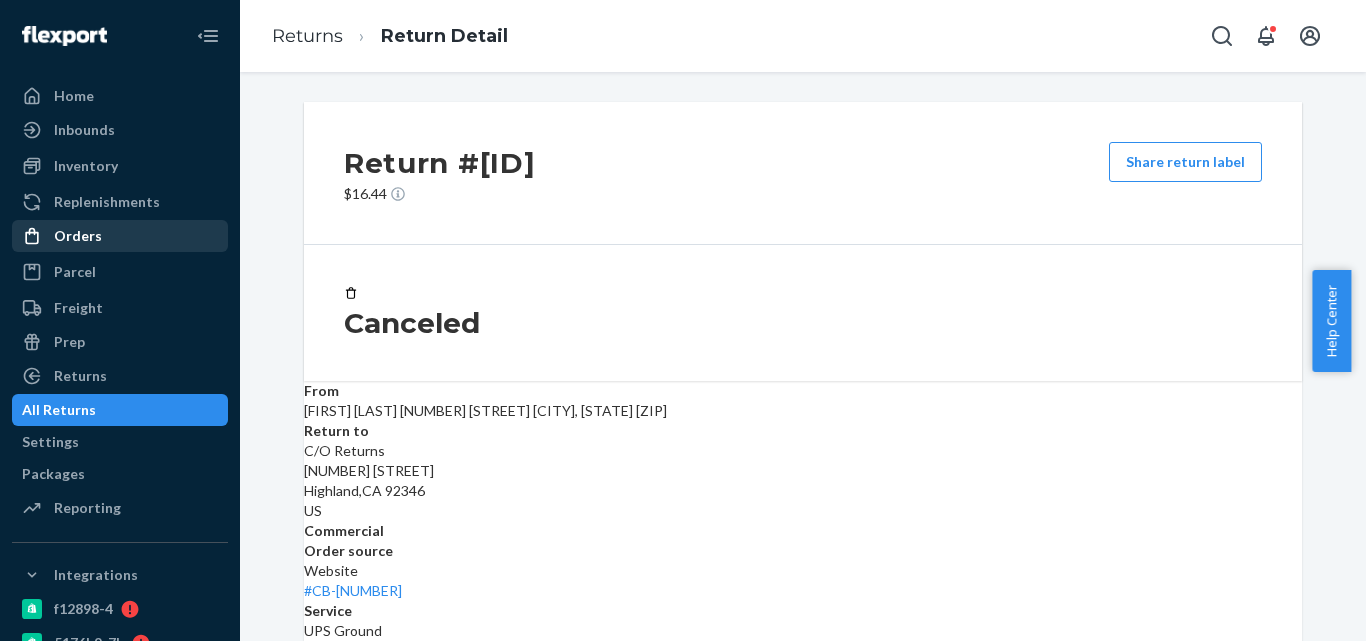 click on "Orders" at bounding box center [78, 236] 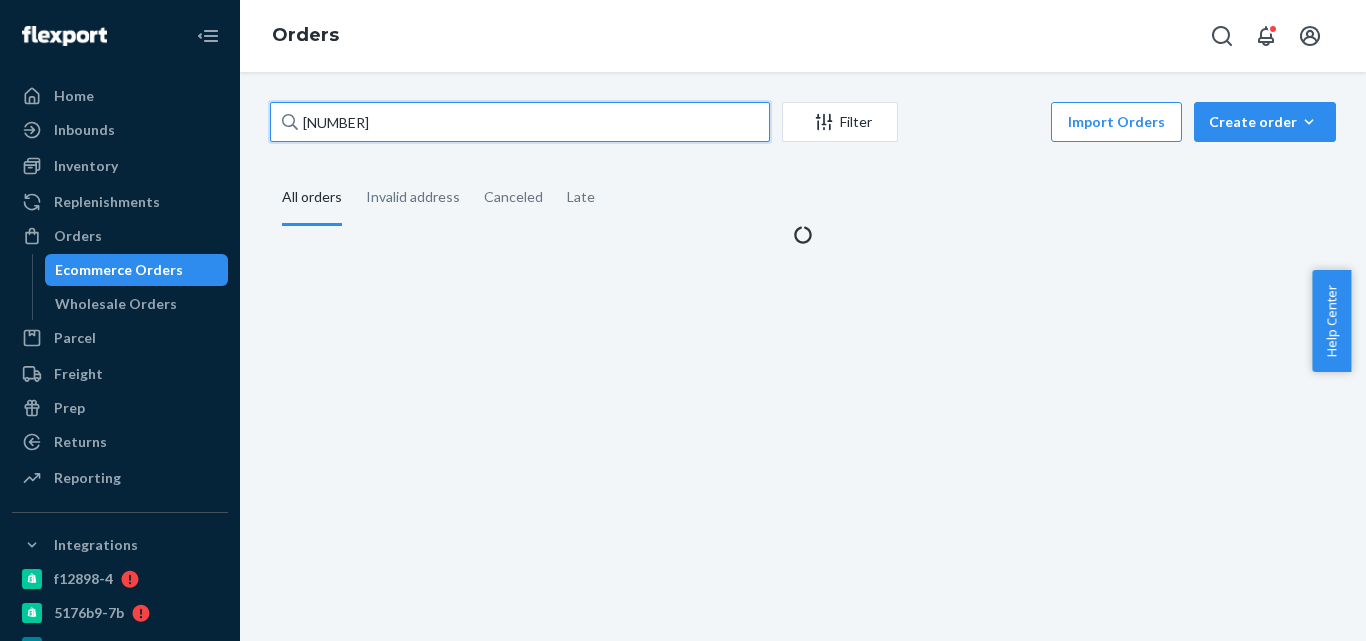 paste on "[FIRST] [LAST]" 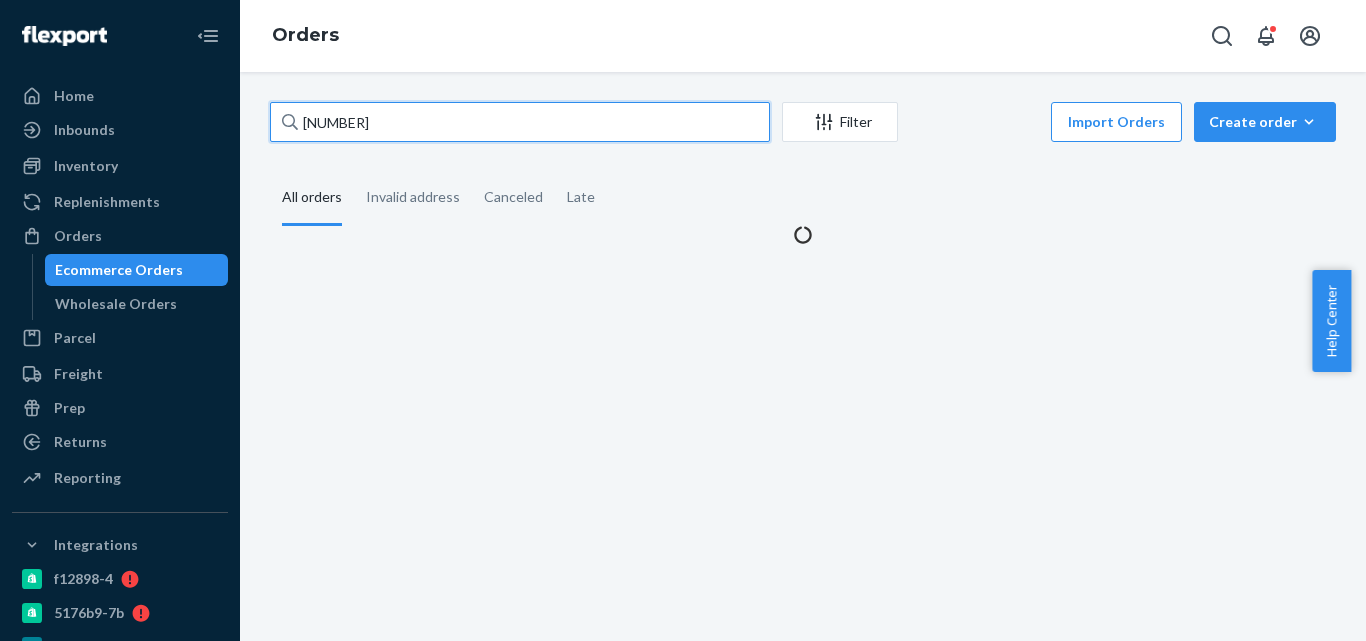drag, startPoint x: 490, startPoint y: 124, endPoint x: 236, endPoint y: 119, distance: 254.04921 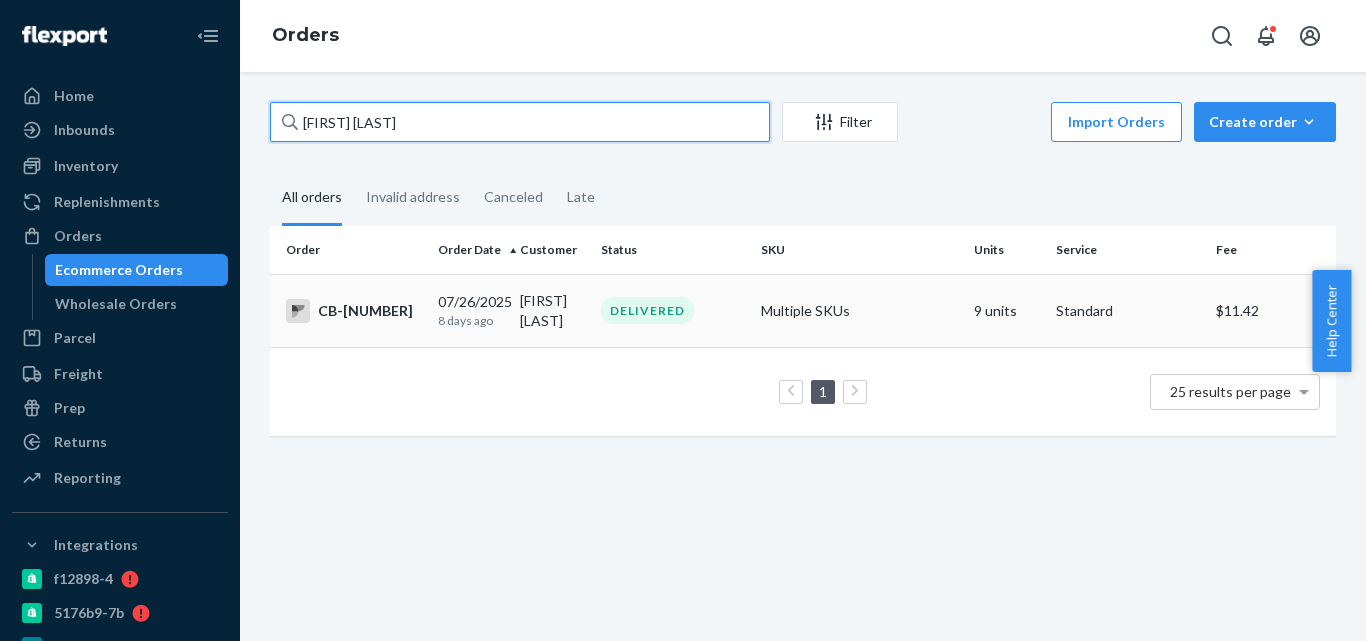 type on "[FIRST] [LAST]" 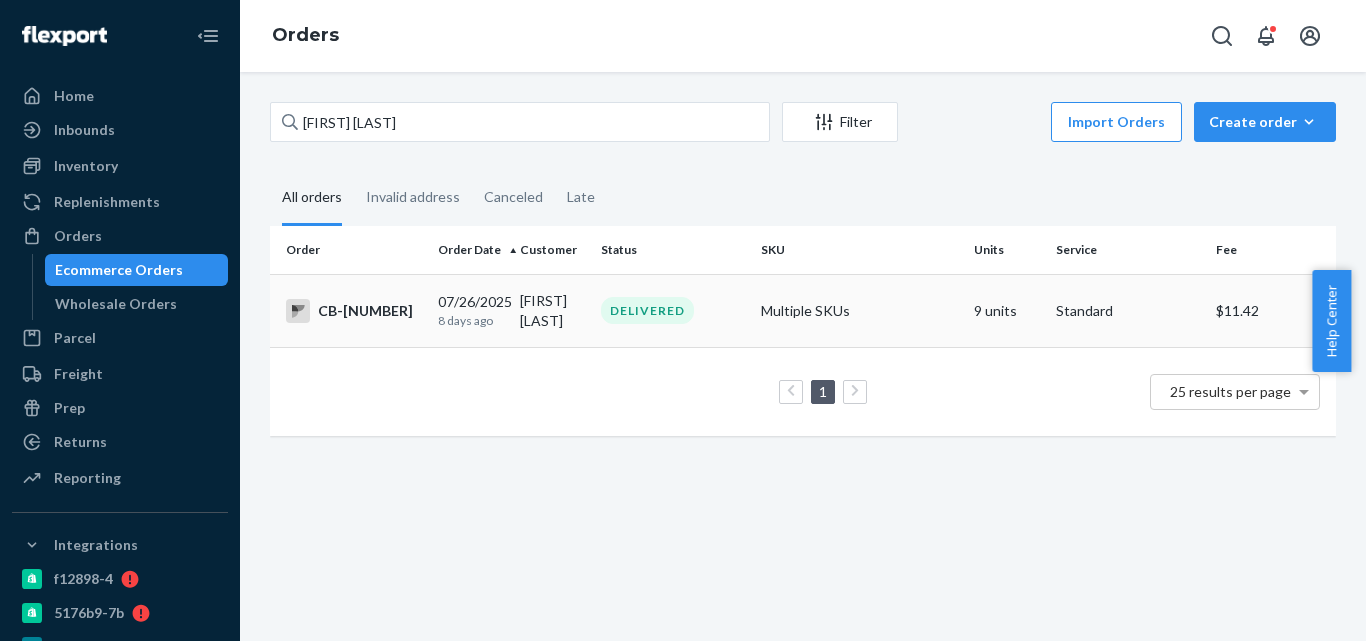 click on "[FIRST] [LAST]" at bounding box center (553, 310) 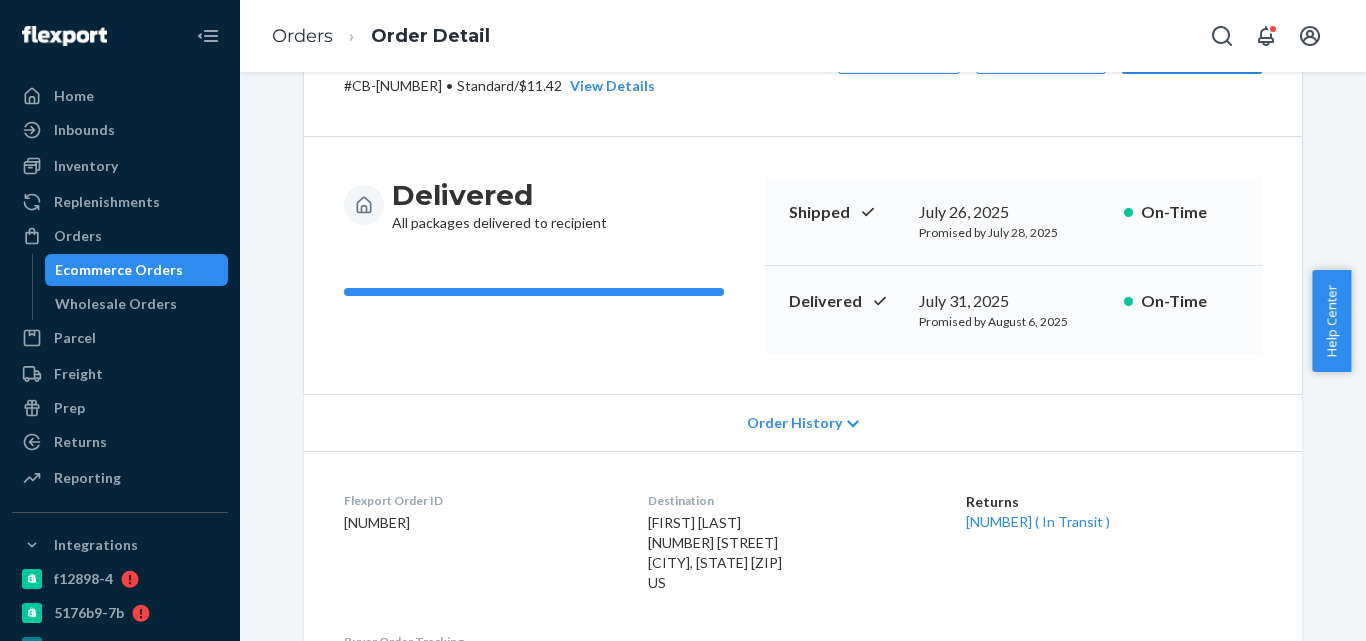scroll, scrollTop: 300, scrollLeft: 0, axis: vertical 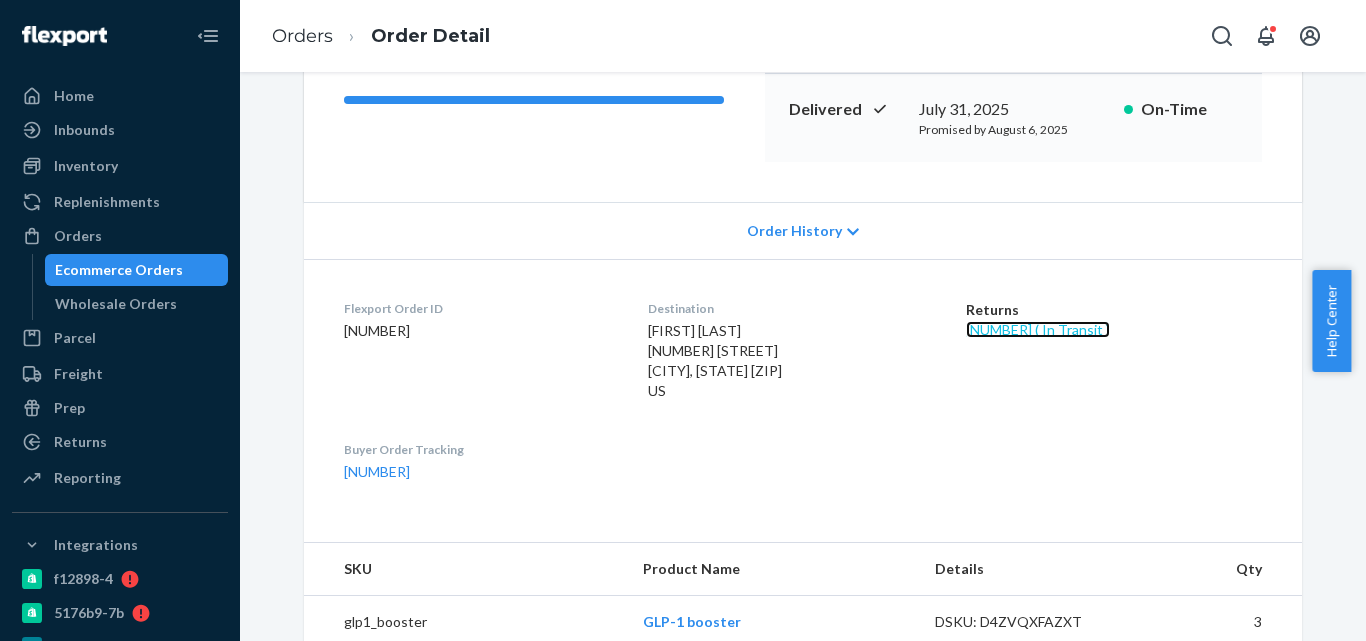 click on "[NUMBER] ( In Transit )" at bounding box center (1038, 329) 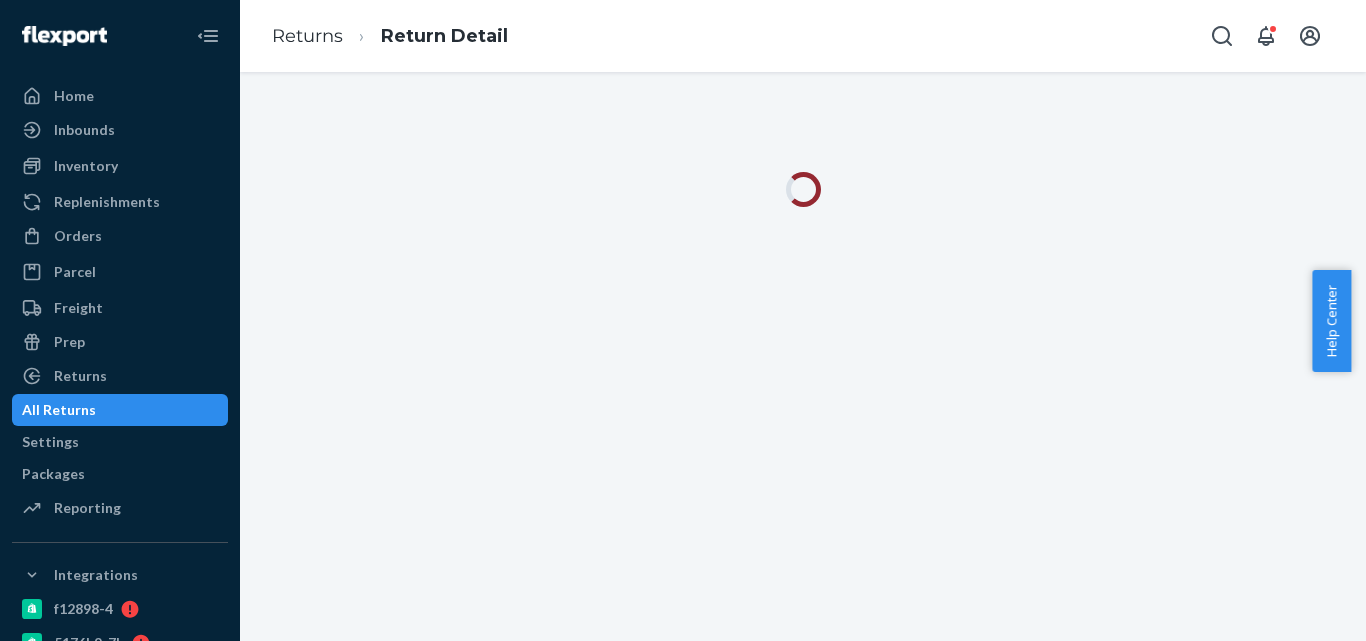 scroll, scrollTop: 0, scrollLeft: 0, axis: both 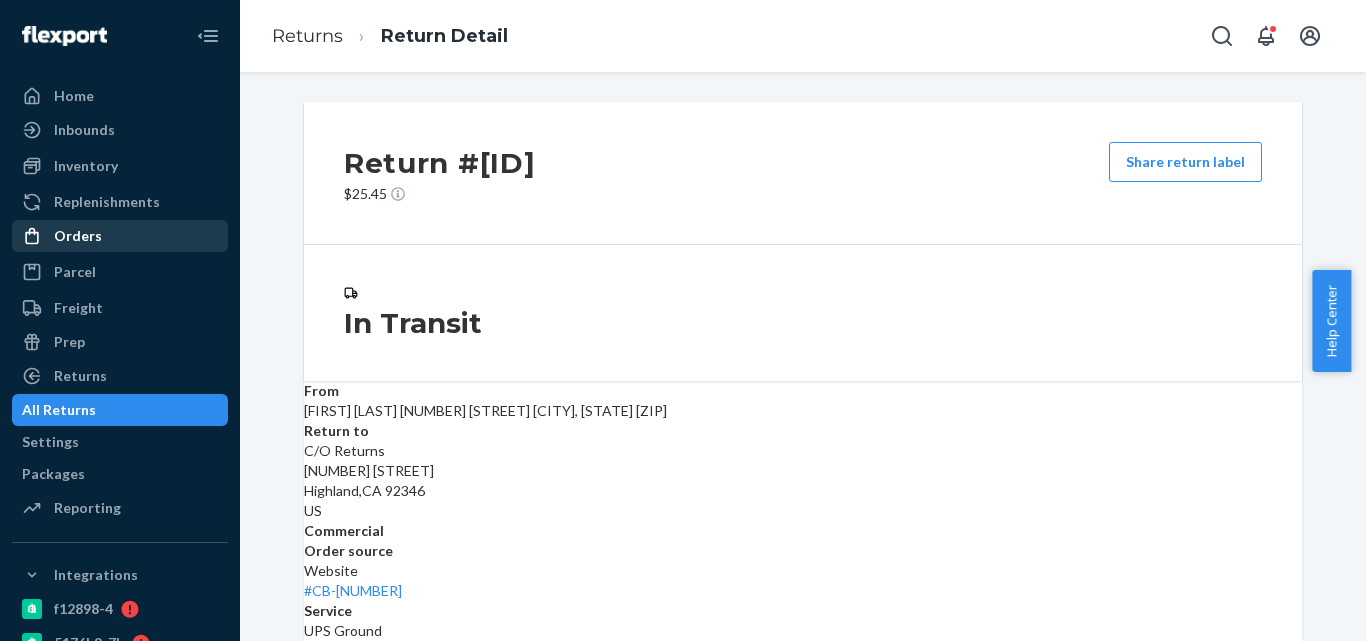 click on "Orders" at bounding box center [120, 236] 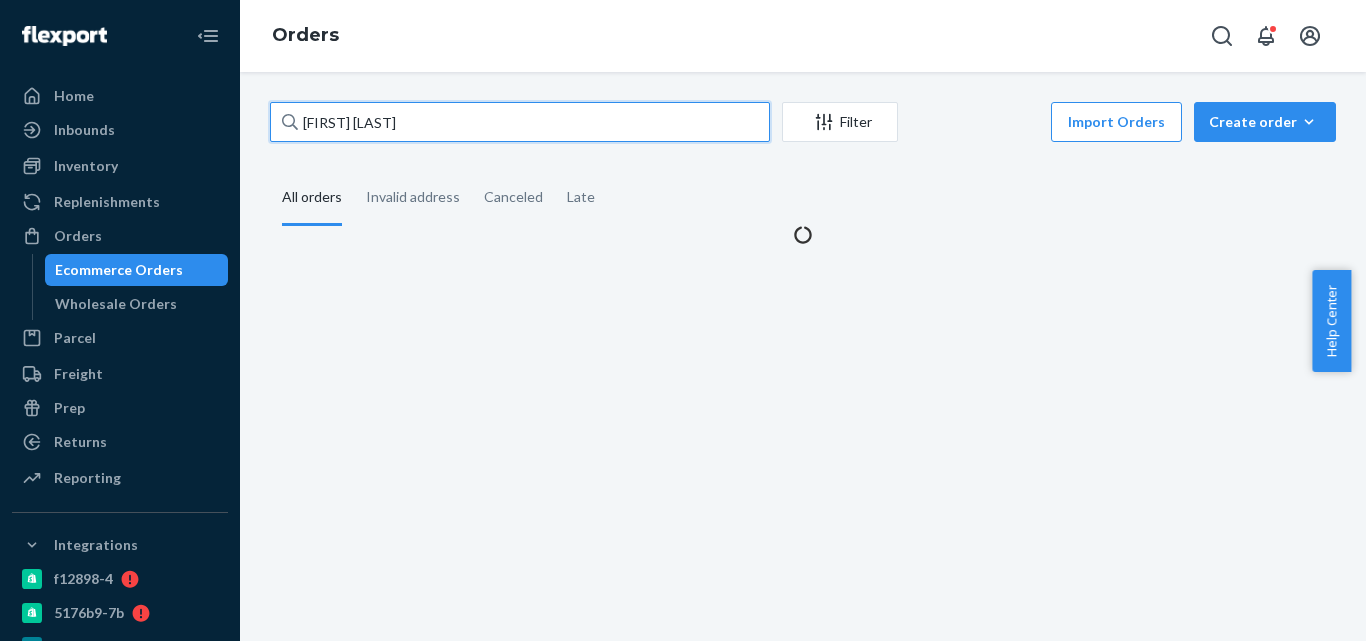 paste on "[NUMBER]" 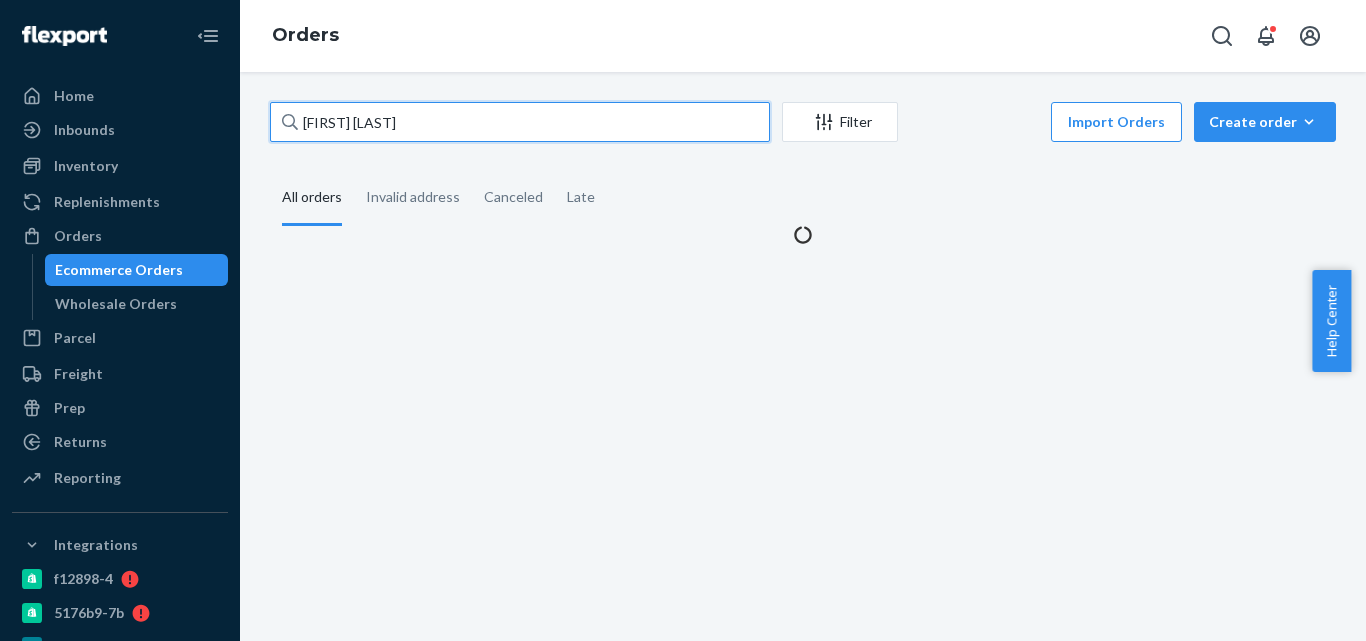 drag, startPoint x: 439, startPoint y: 129, endPoint x: 252, endPoint y: 120, distance: 187.21645 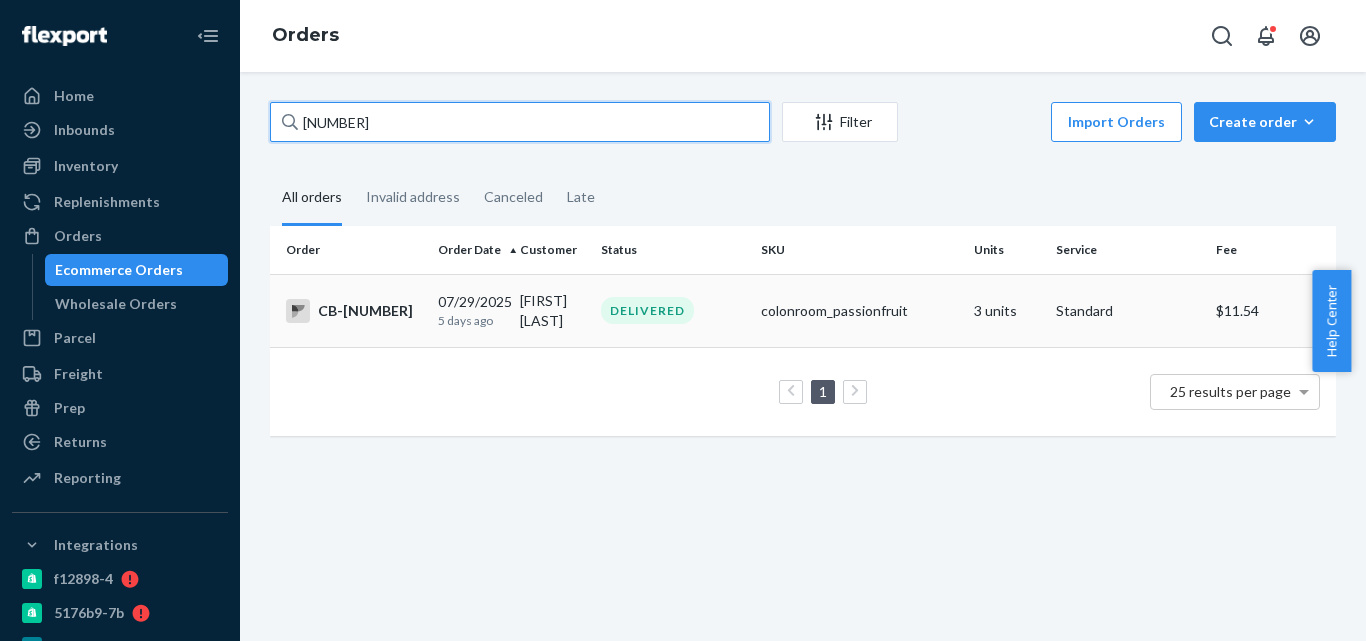 type on "[NUMBER]" 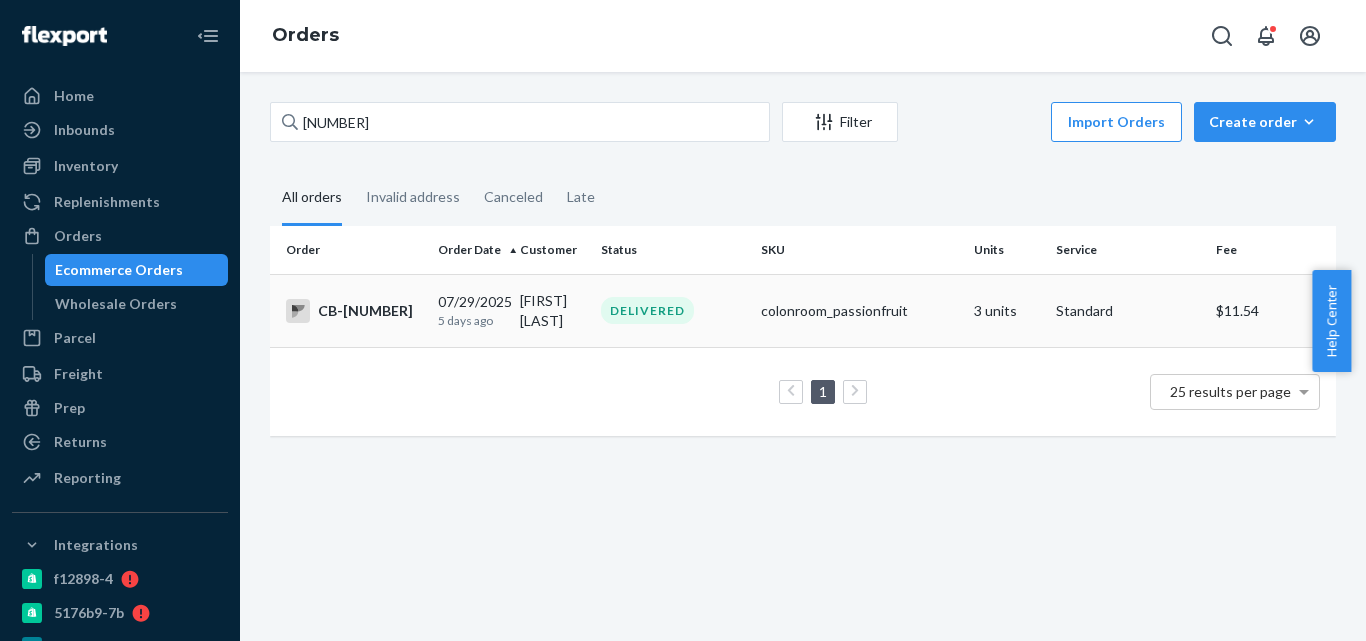 click on "[FIRST] [LAST]" at bounding box center [553, 310] 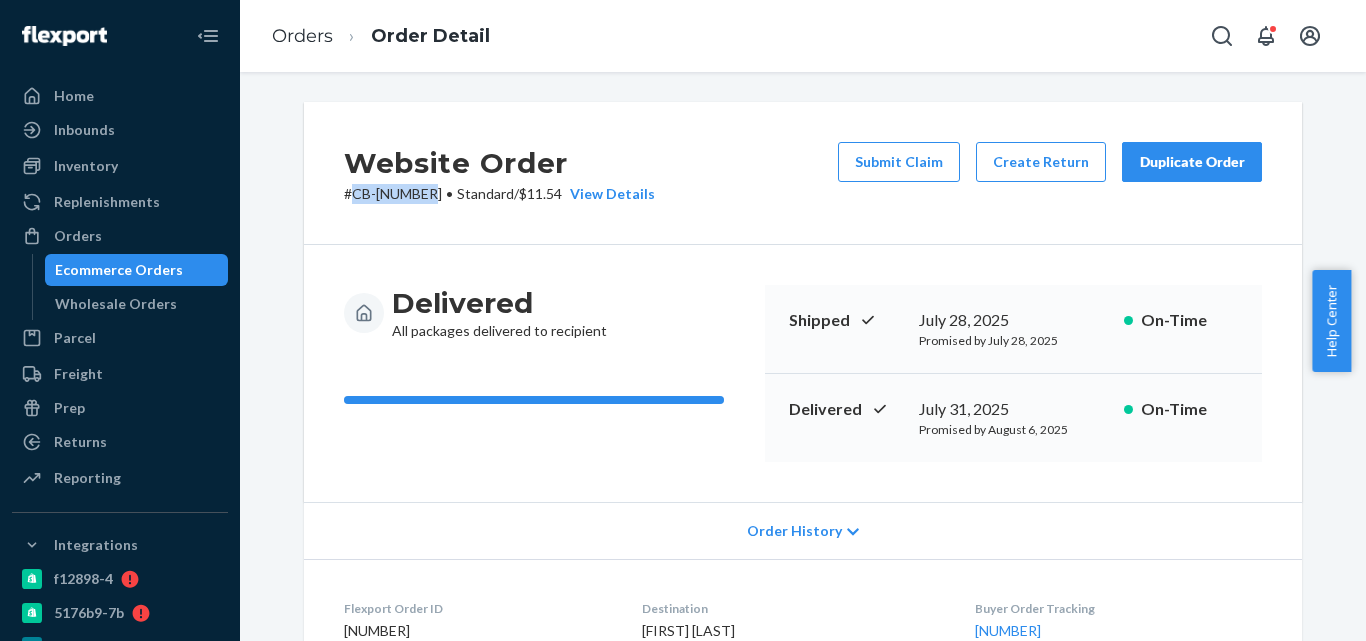 copy on "CB-[NUMBER]" 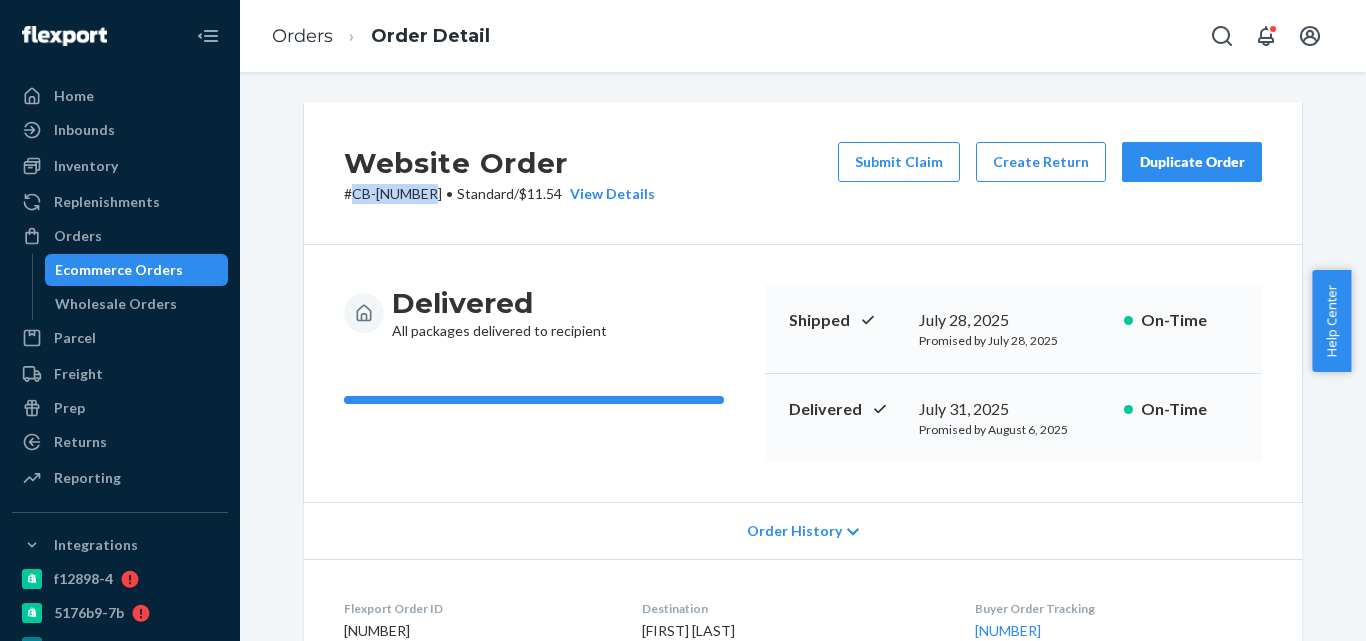 drag, startPoint x: 426, startPoint y: 190, endPoint x: 381, endPoint y: 75, distance: 123.49089 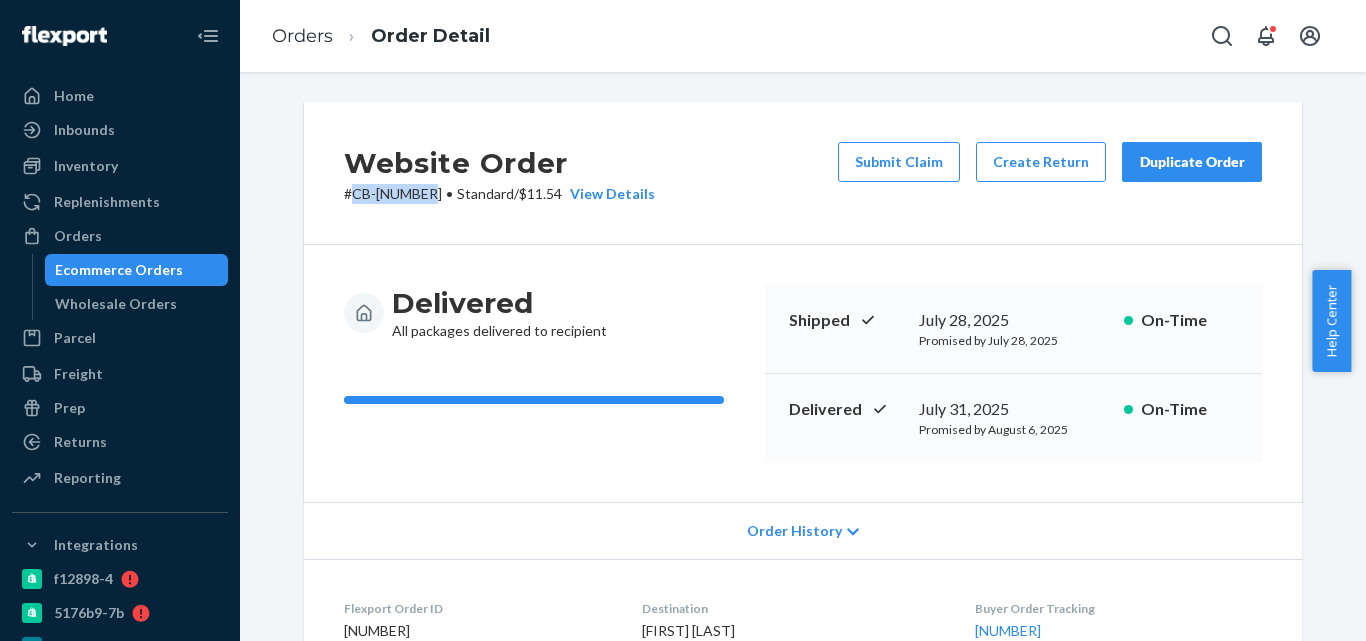 click on "# CB-[NUMBER] • Standard  /  $[PRICE] View Details" at bounding box center [499, 194] 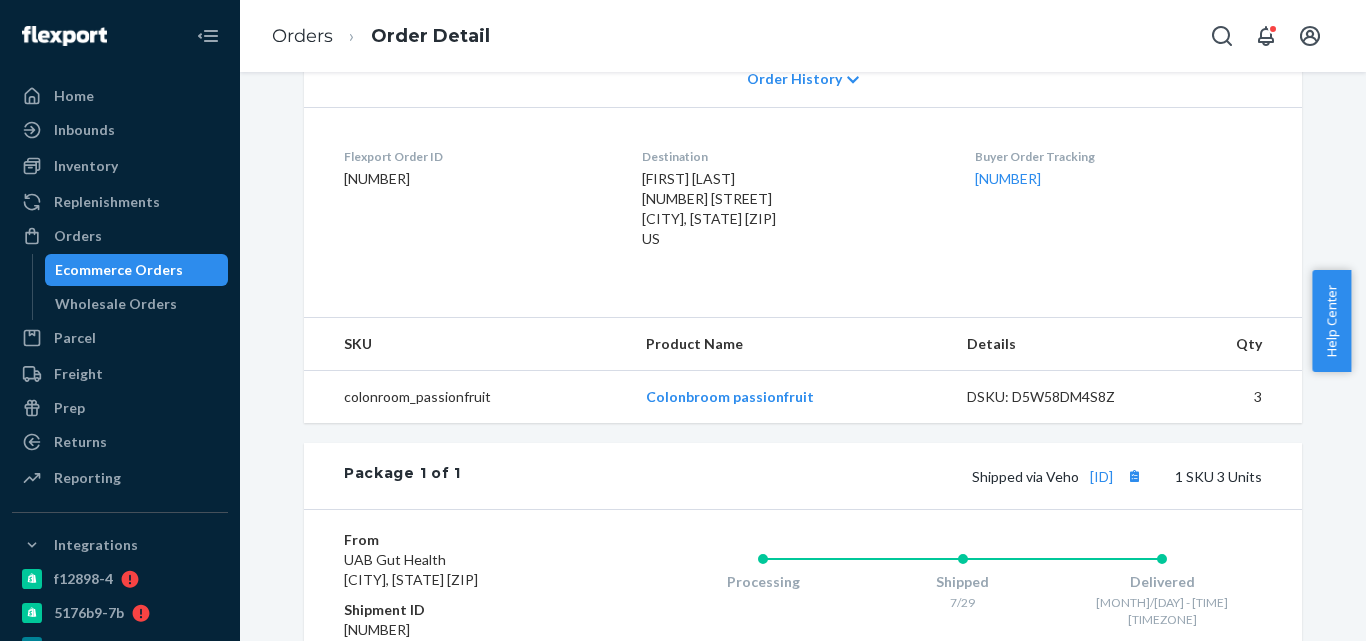 scroll, scrollTop: 600, scrollLeft: 0, axis: vertical 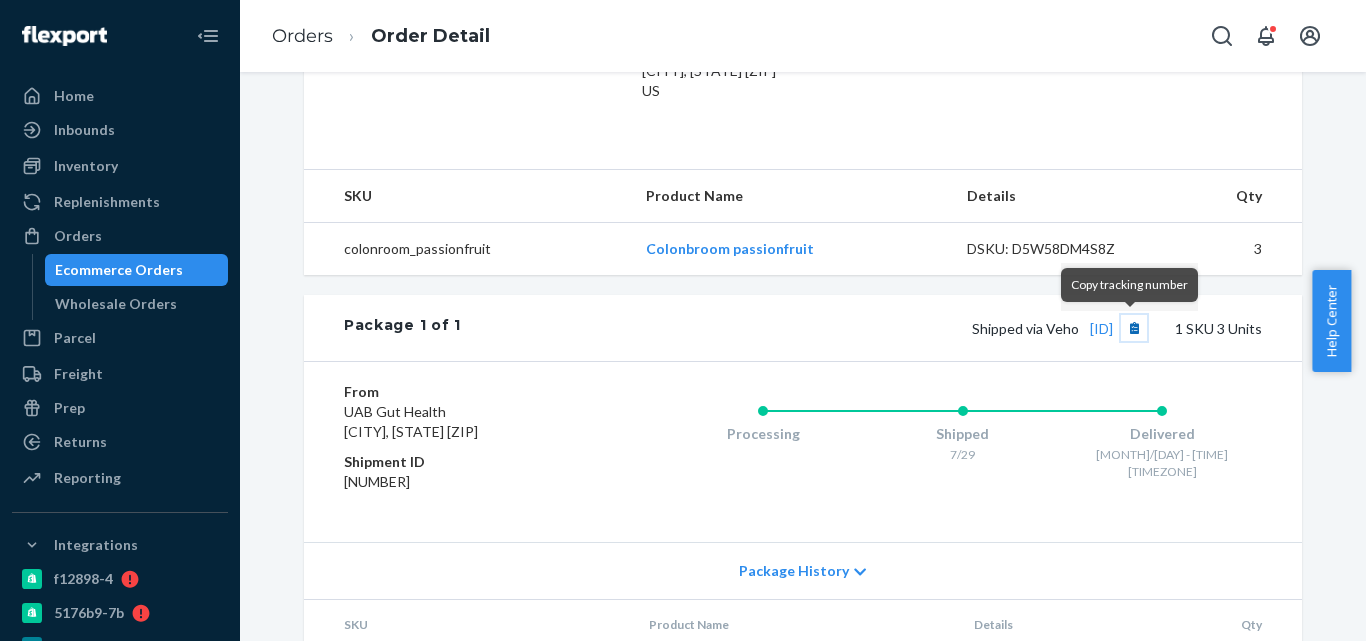 click at bounding box center [1134, 328] 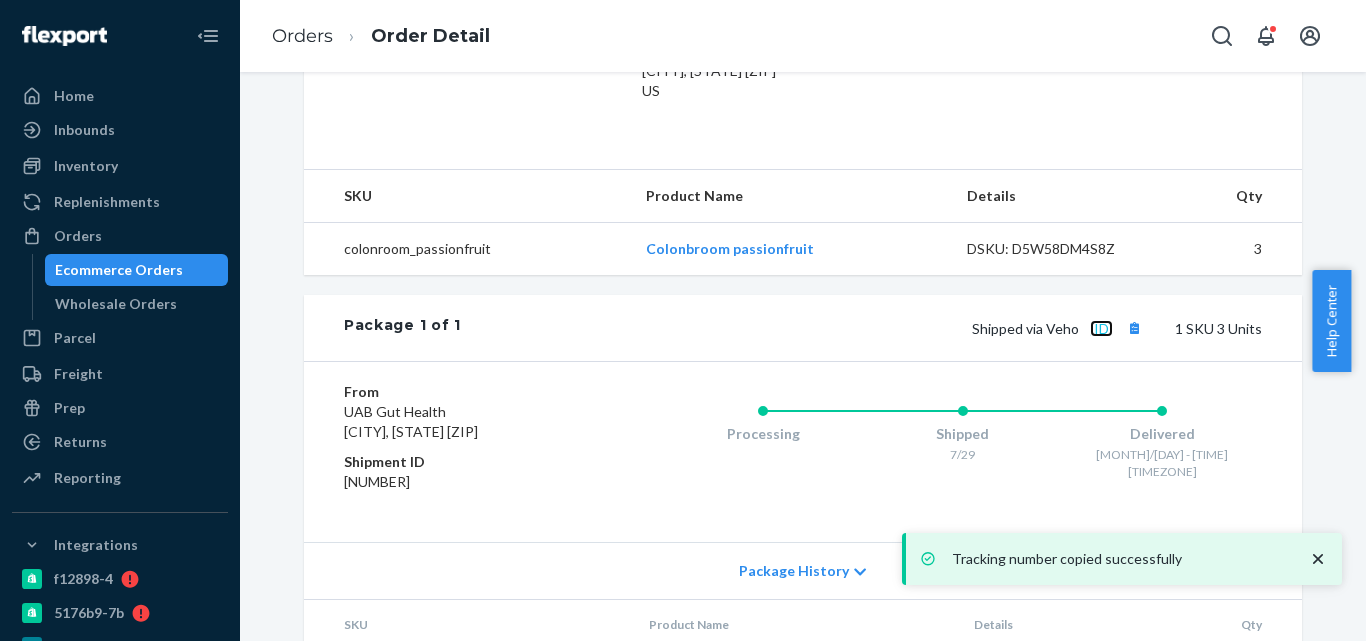 click on "[ID]" at bounding box center (1101, 328) 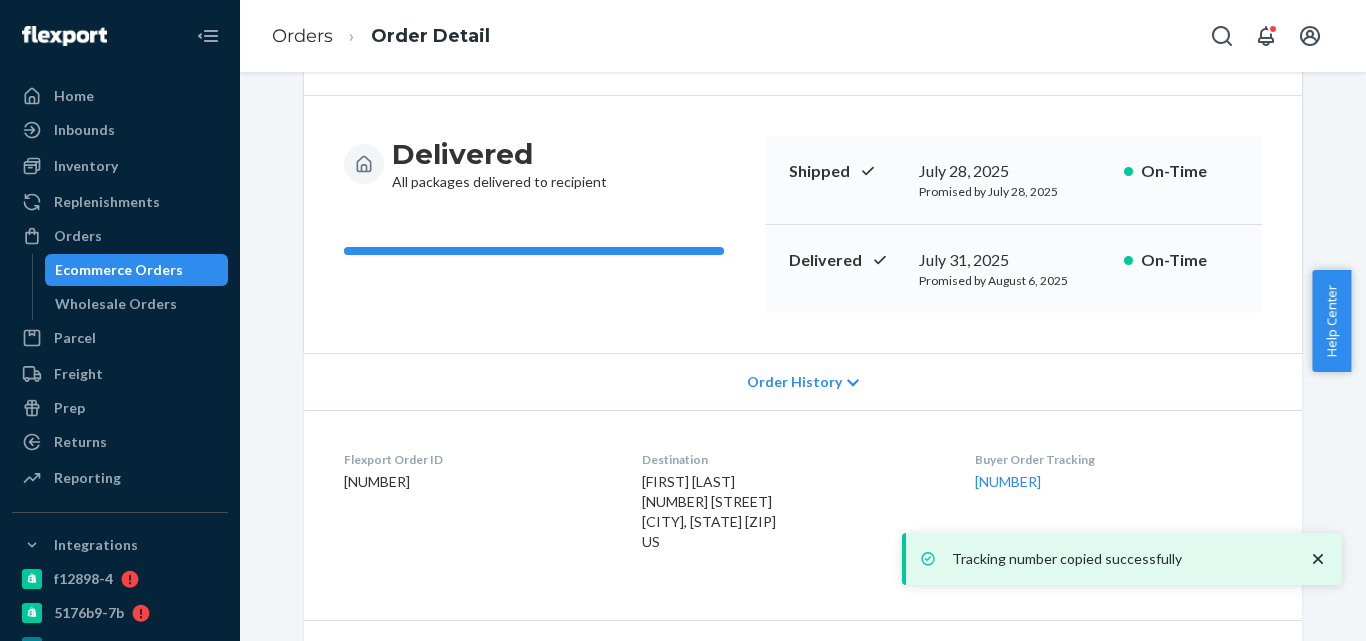 scroll, scrollTop: 400, scrollLeft: 0, axis: vertical 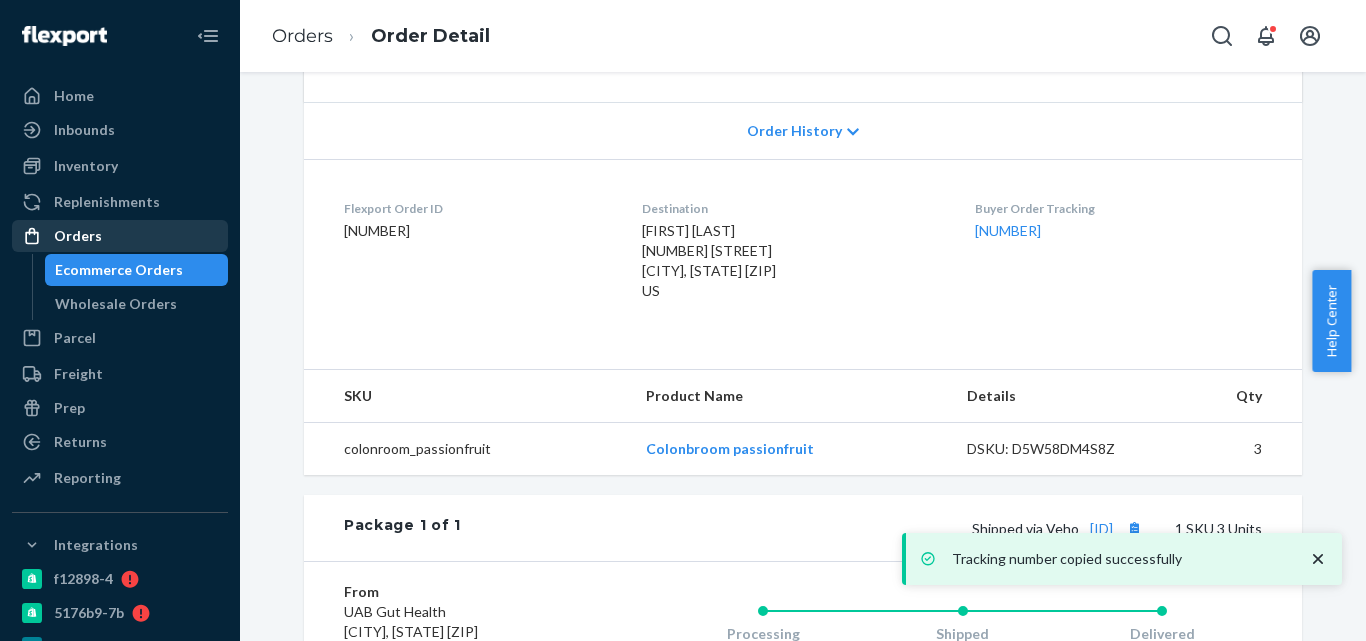 click on "Orders" at bounding box center (120, 236) 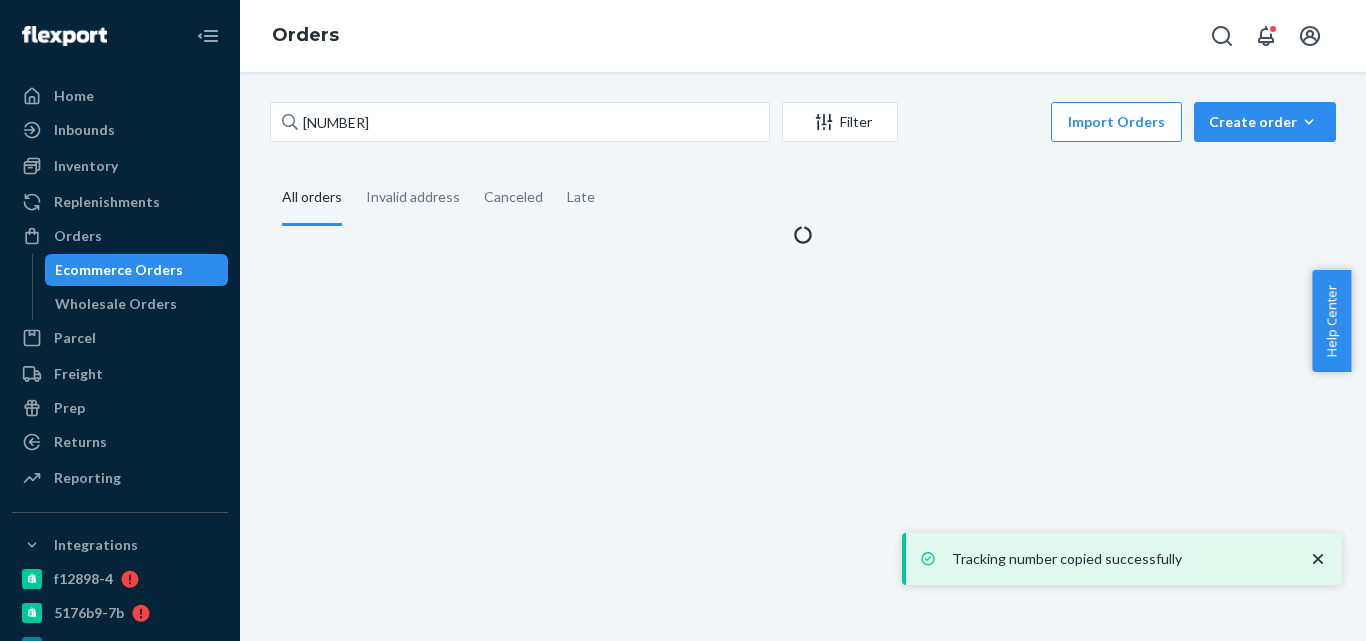 scroll, scrollTop: 0, scrollLeft: 0, axis: both 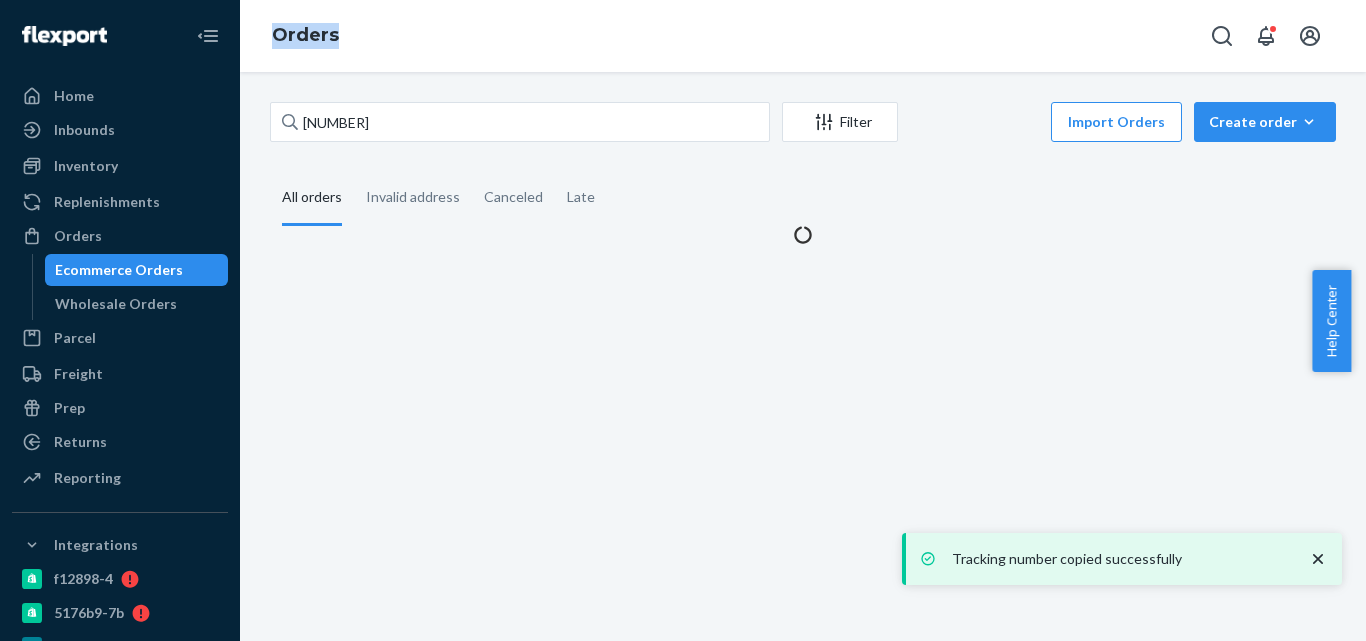 drag, startPoint x: 354, startPoint y: 107, endPoint x: 229, endPoint y: 132, distance: 127.47549 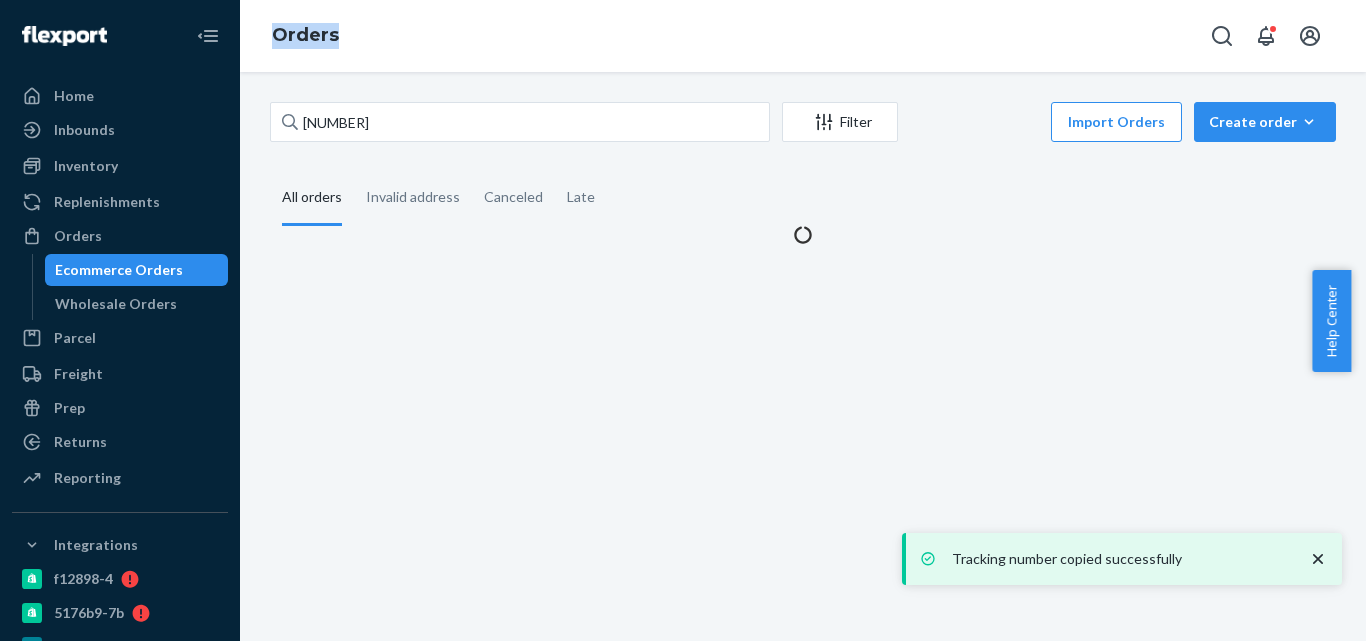 click on "Home Inbounds Shipping Plans Problems Inventory Products Branded Packaging Replenishments Orders Ecommerce Orders Wholesale Orders Parcel Parcel orders Integrations Freight Prep Returns All Returns Settings Packages Reporting Reports Analytics Integrations f12898-4 5176b9-7b Amazon Deliverr API 6e639d-fc pulsetto gnzsuz-v5 a76299-82 colon-broom Add Integration Fast Tags Add Fast Tag Settings Talk to Support Help Center Give Feedback Orders [NUMBER] Filter Import Orders Create order Ecommerce order Removal order All orders Invalid address Canceled Late" at bounding box center [683, 320] 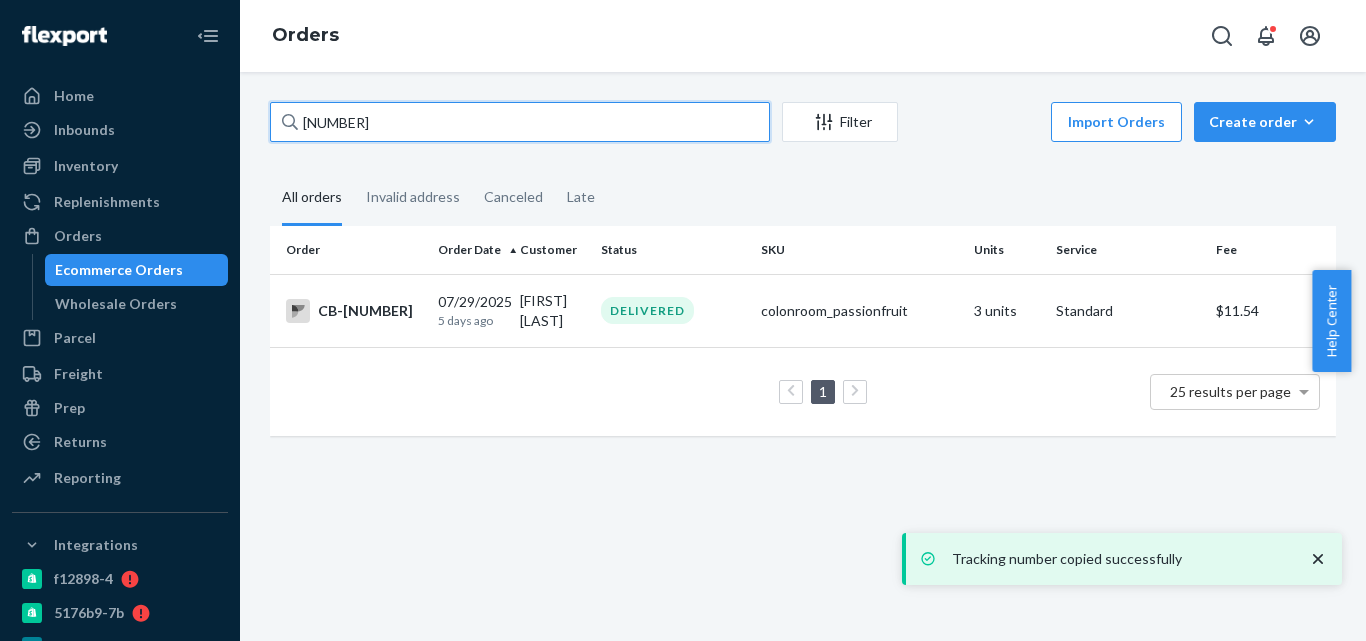 drag, startPoint x: 365, startPoint y: 127, endPoint x: 283, endPoint y: 126, distance: 82.006096 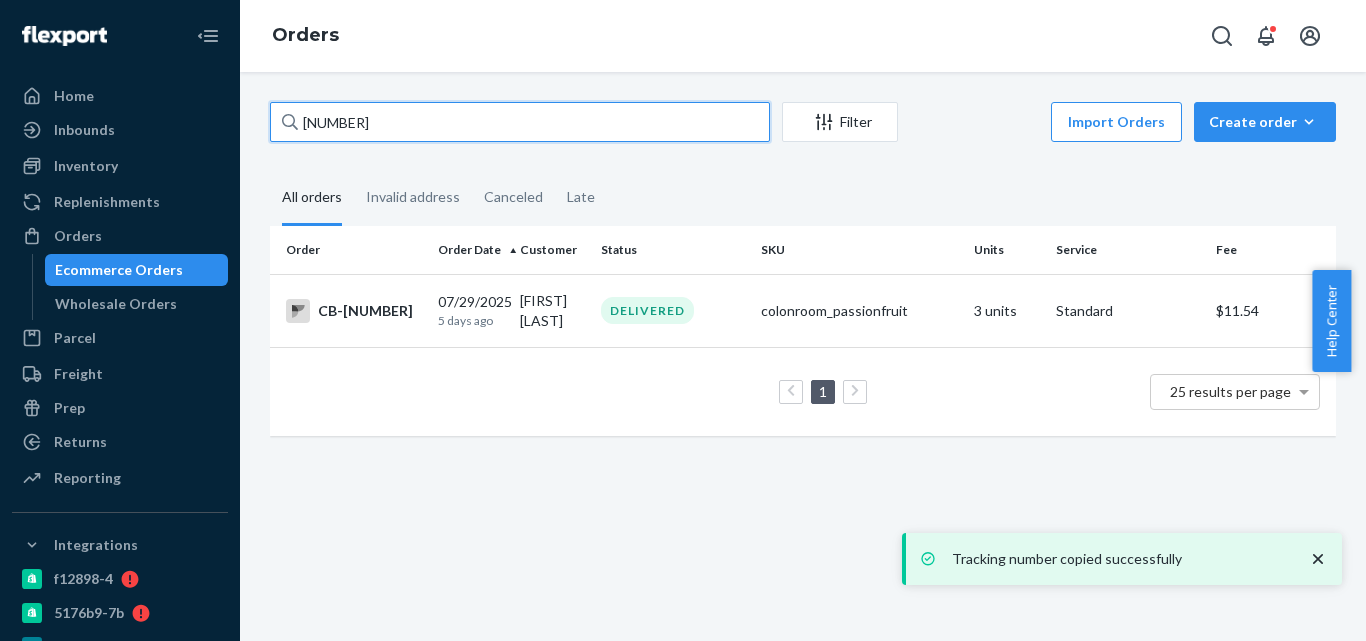 click on "[NUMBER]" at bounding box center [520, 122] 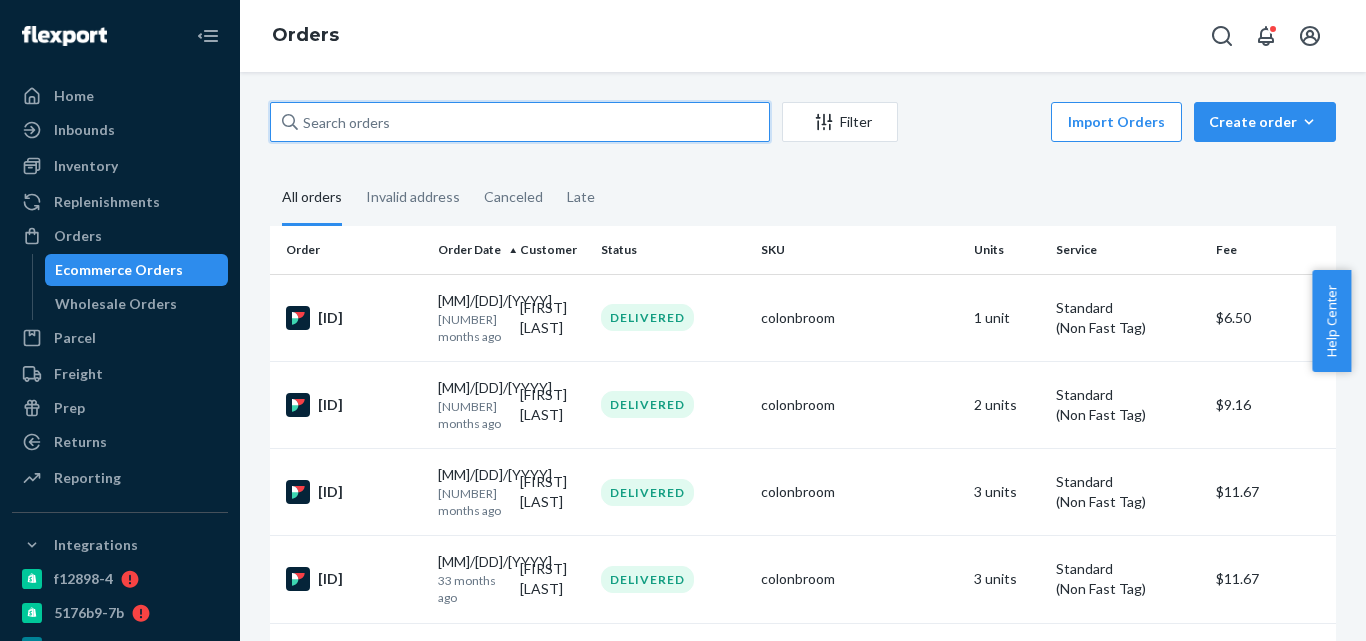 click at bounding box center (520, 122) 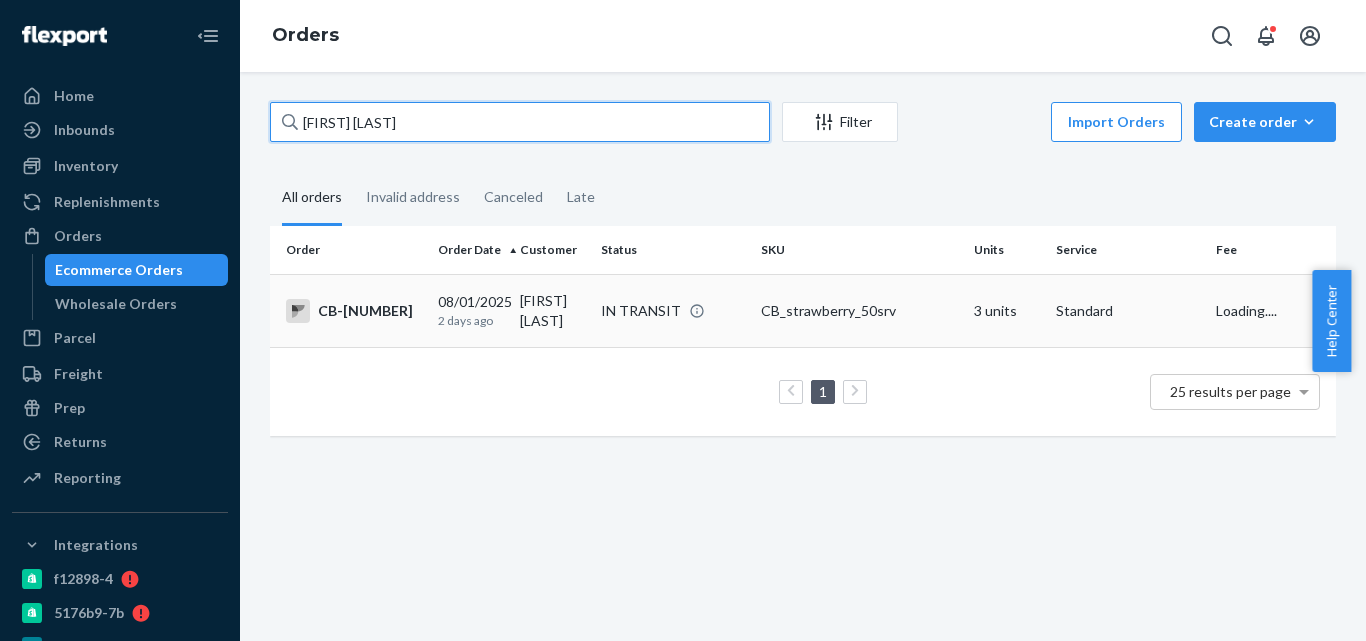 type on "[FIRST] [LAST]" 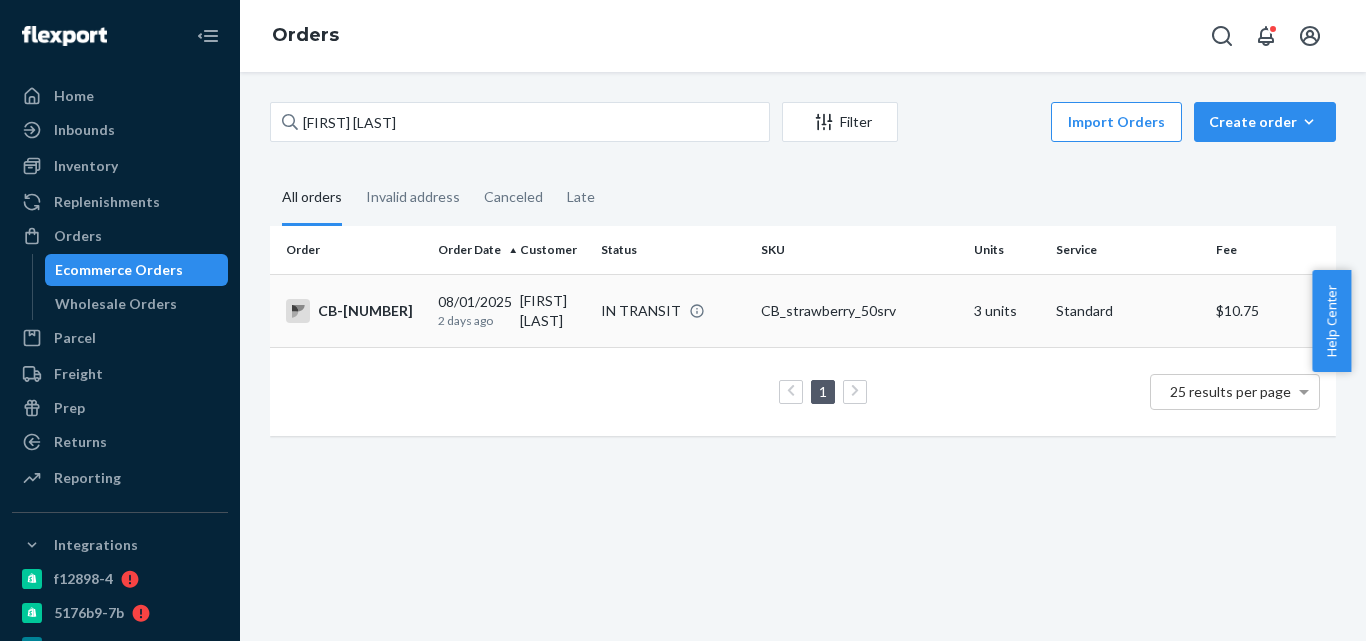 click on "[FIRST] [LAST]" at bounding box center (553, 310) 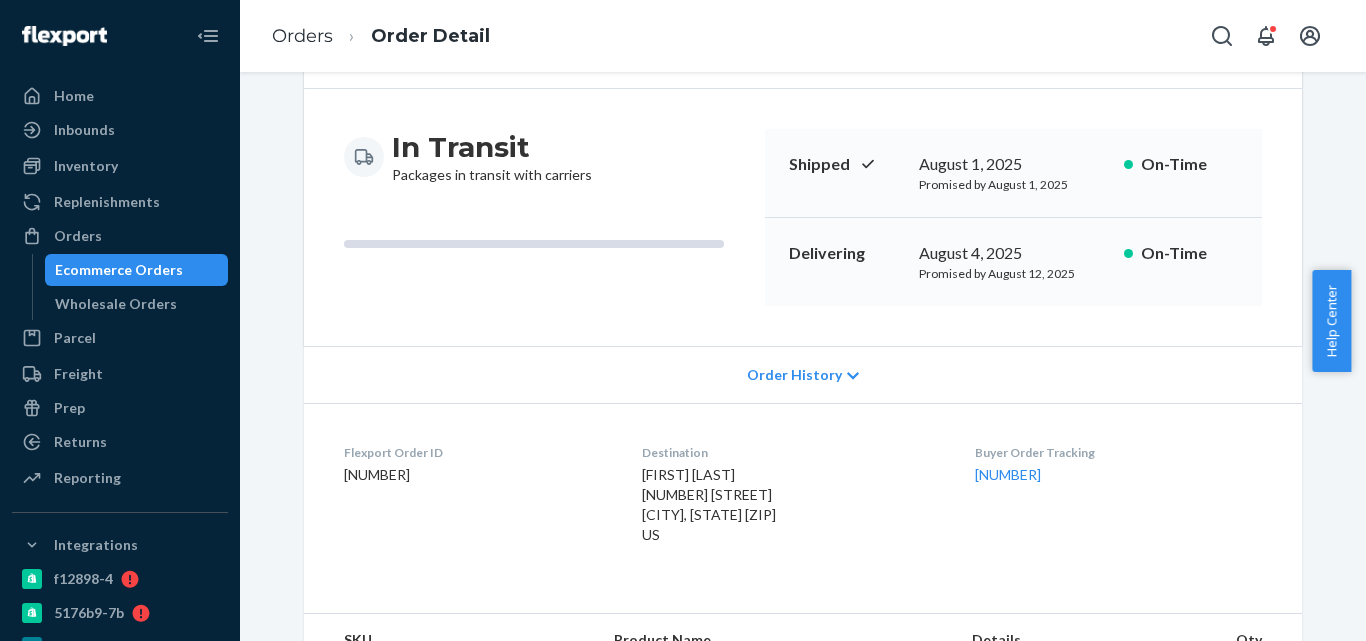scroll, scrollTop: 500, scrollLeft: 0, axis: vertical 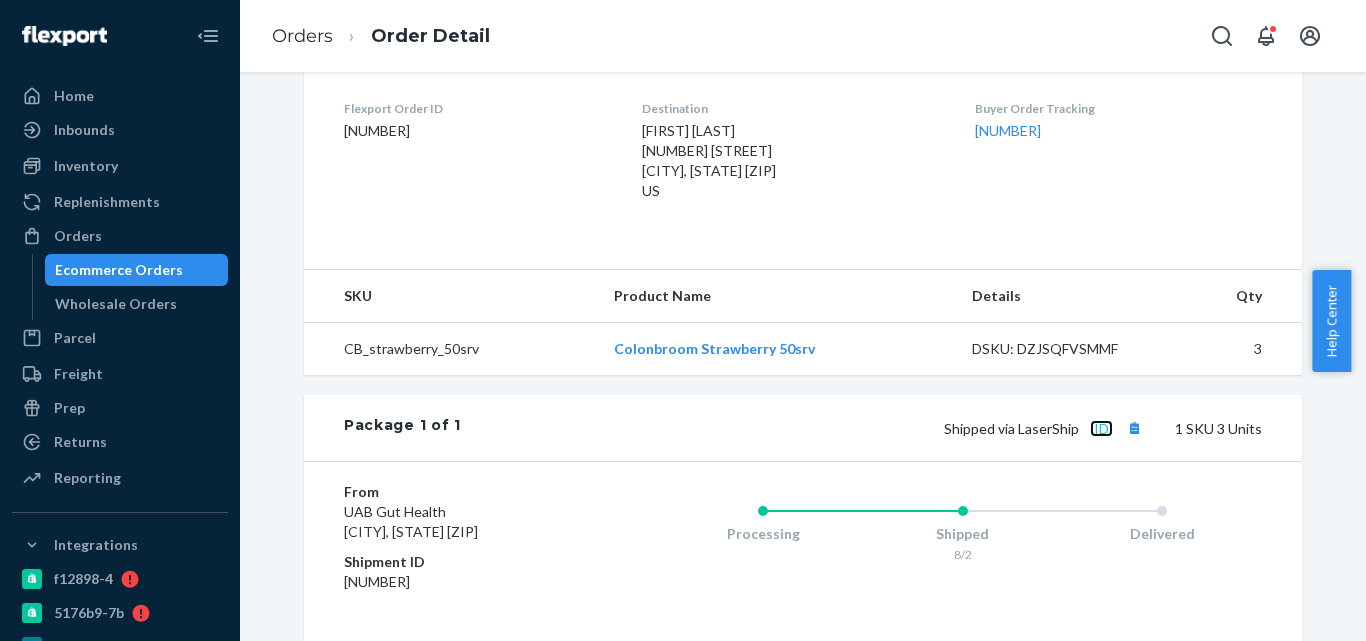click on "[ID]" at bounding box center [1101, 428] 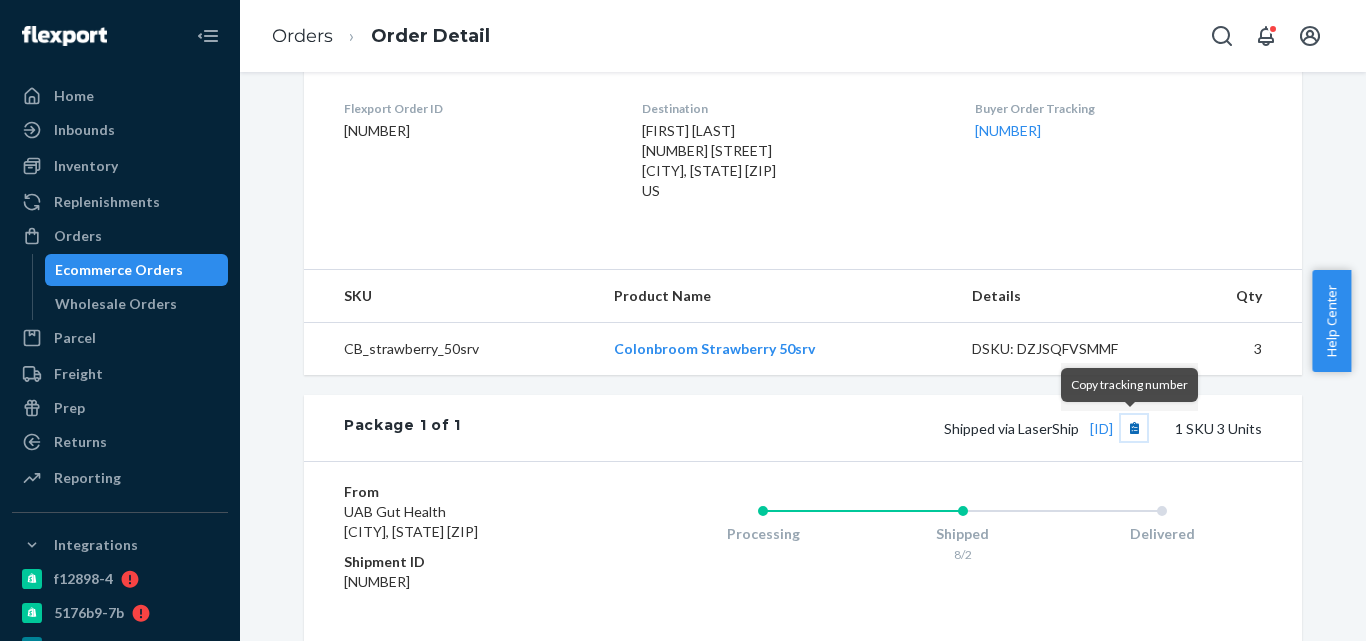 click at bounding box center (1134, 428) 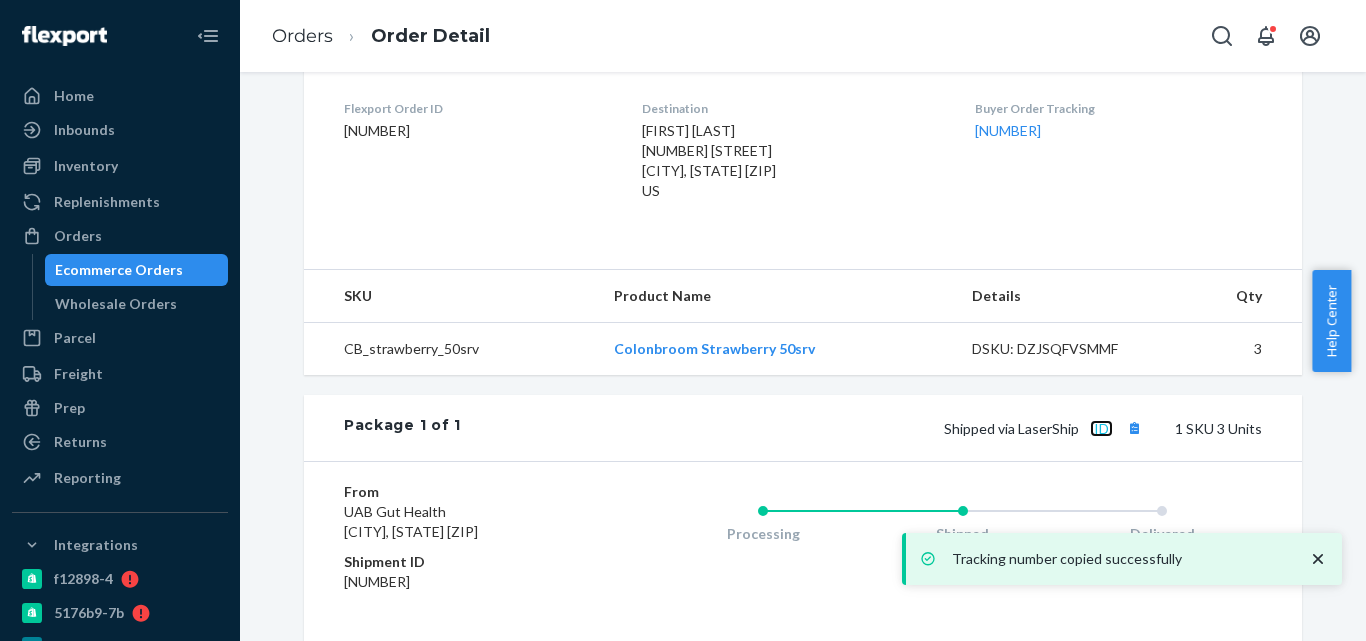 click on "[ID]" at bounding box center (1101, 428) 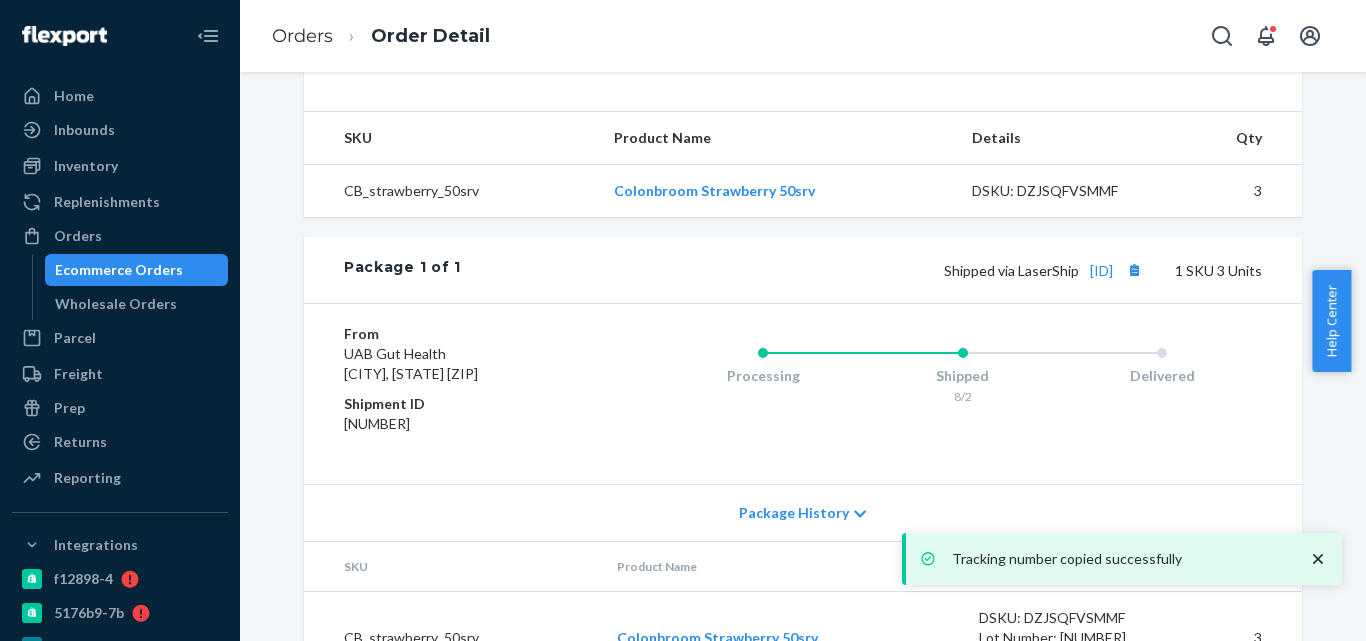 scroll, scrollTop: 700, scrollLeft: 0, axis: vertical 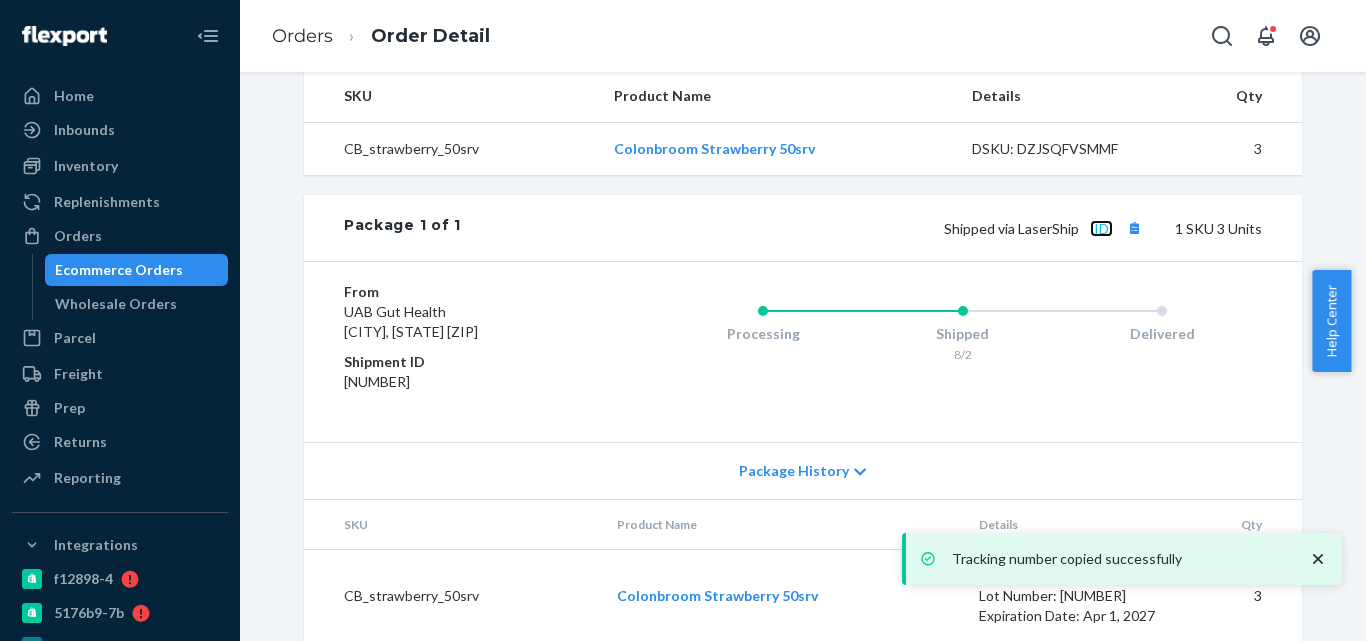 click on "[ID]" at bounding box center (1101, 228) 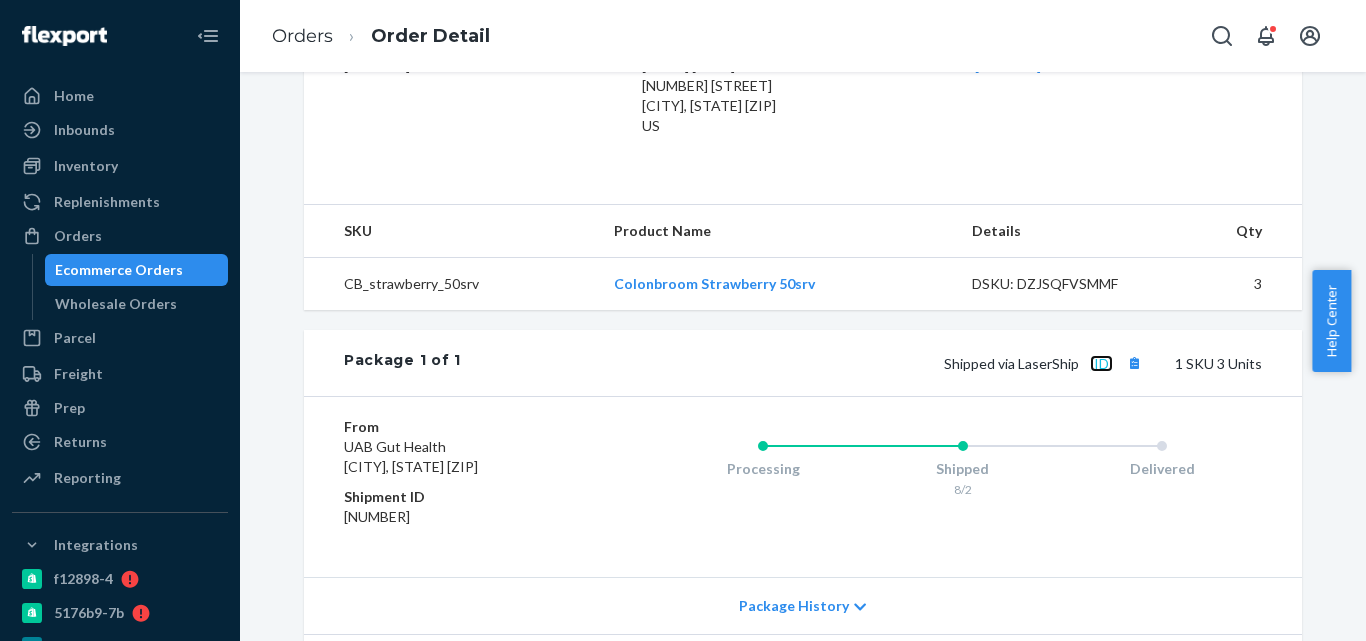 scroll, scrollTop: 600, scrollLeft: 0, axis: vertical 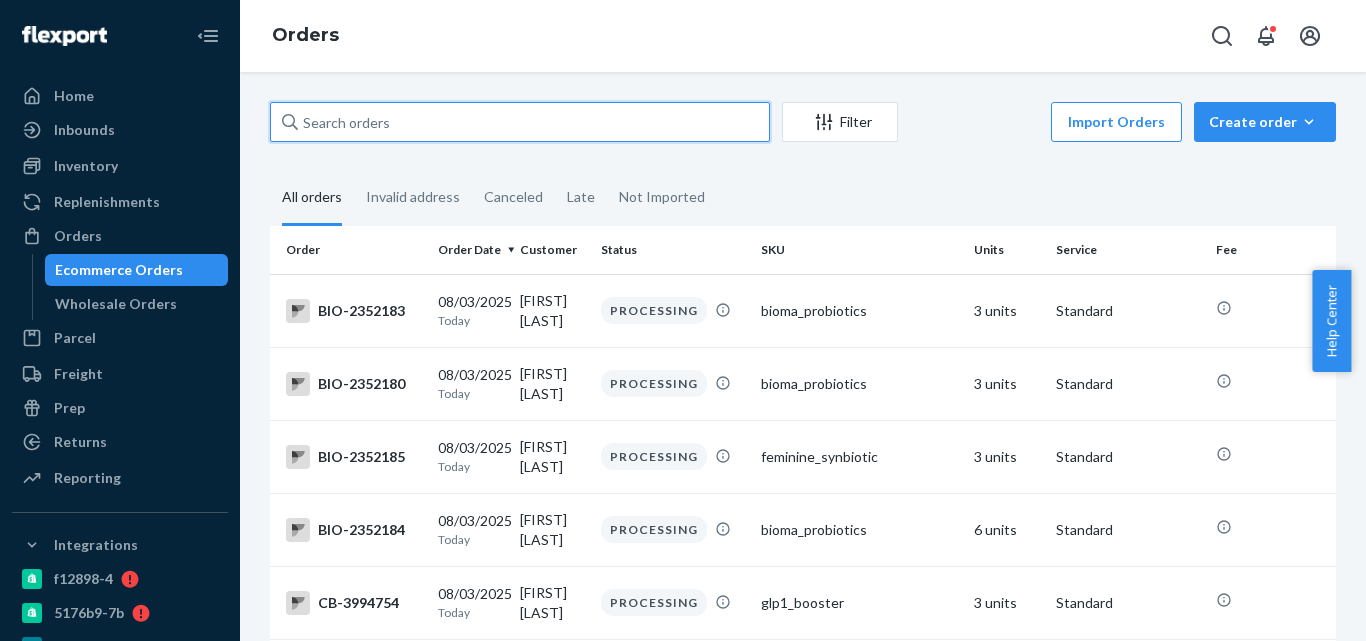 click at bounding box center (520, 122) 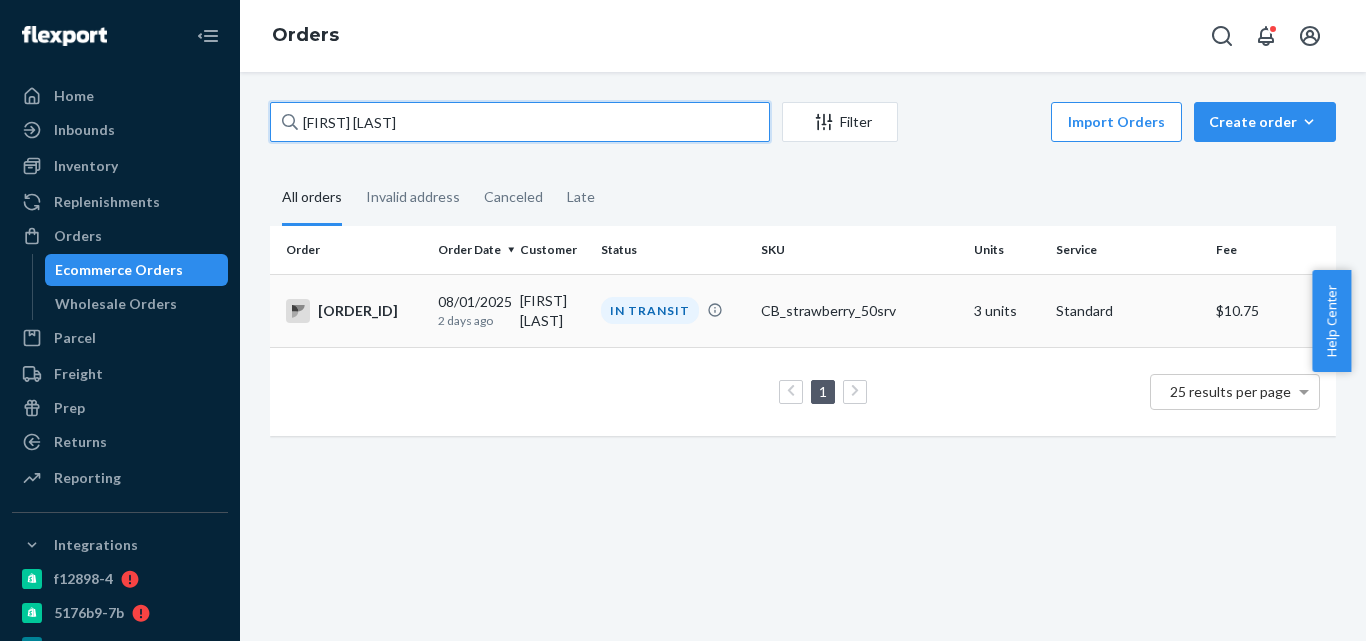 type on "[FIRST] [LAST]" 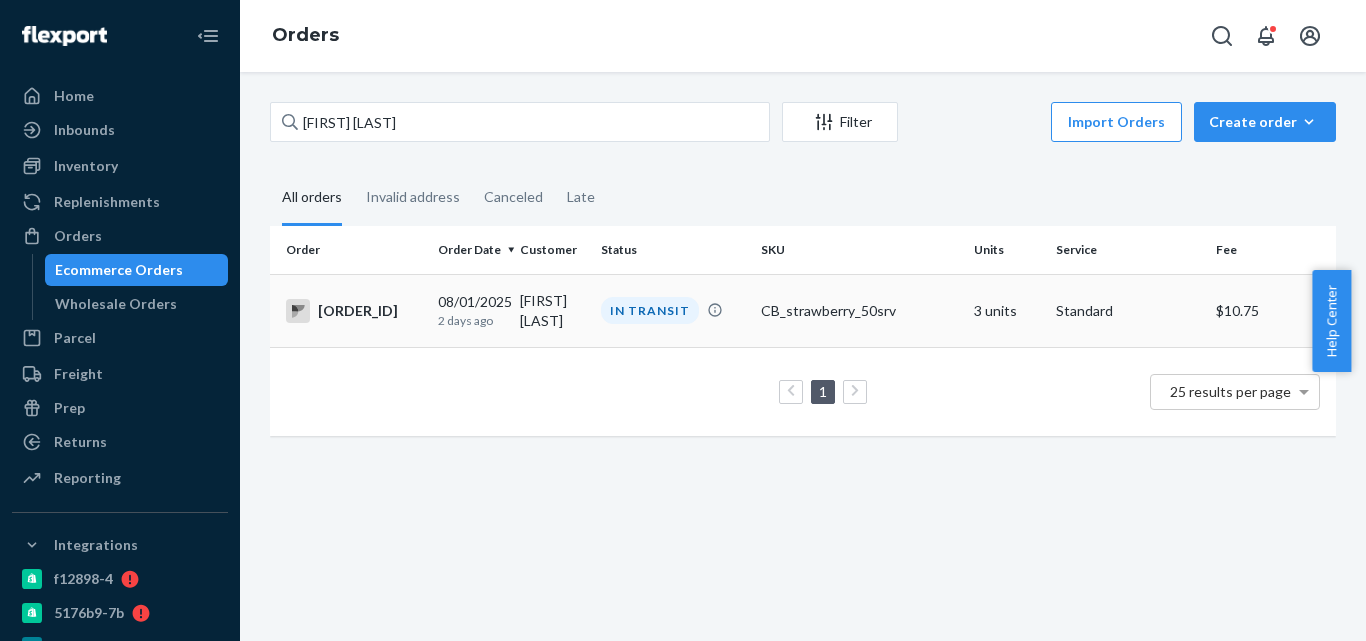 click on "CB_strawberry_50srv" at bounding box center [859, 310] 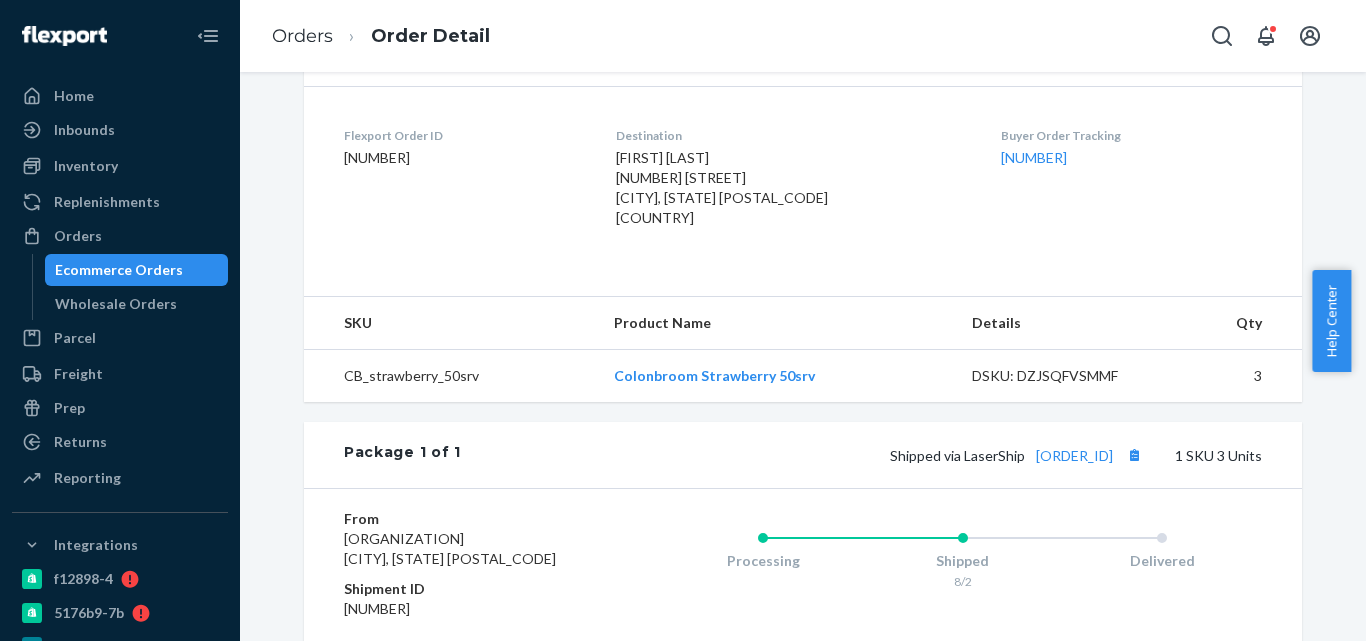 scroll, scrollTop: 500, scrollLeft: 0, axis: vertical 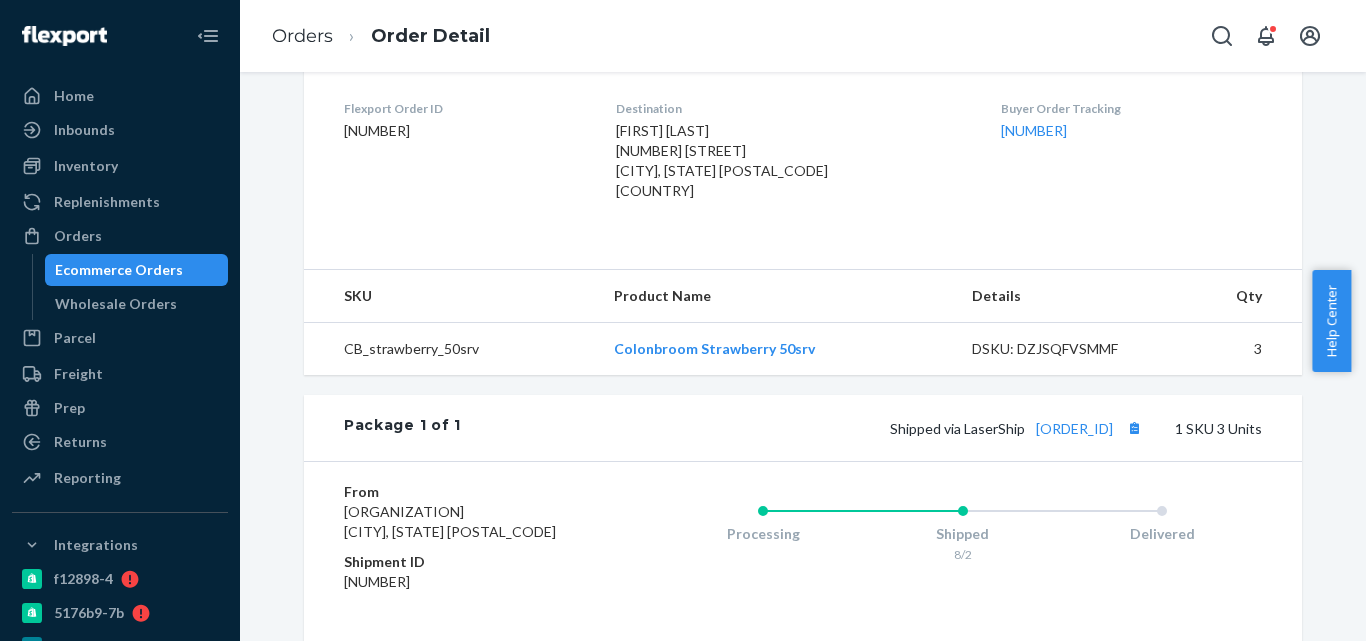 click on "Ecommerce Orders" at bounding box center [119, 270] 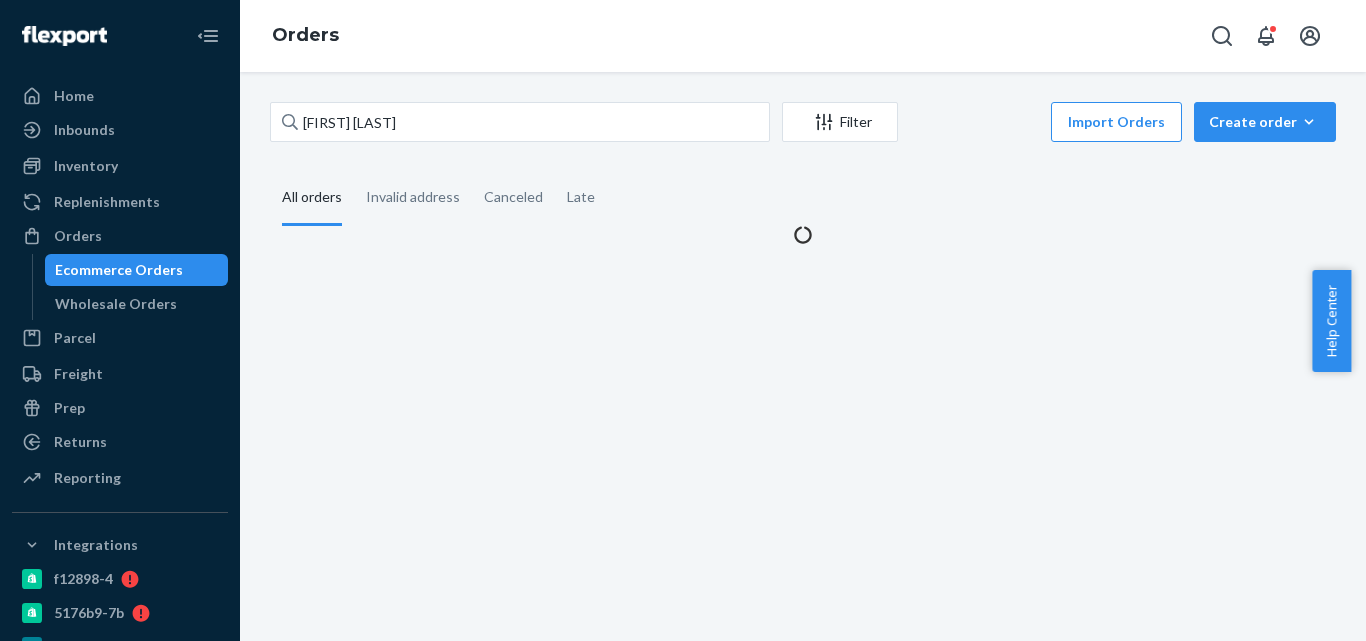 scroll, scrollTop: 0, scrollLeft: 0, axis: both 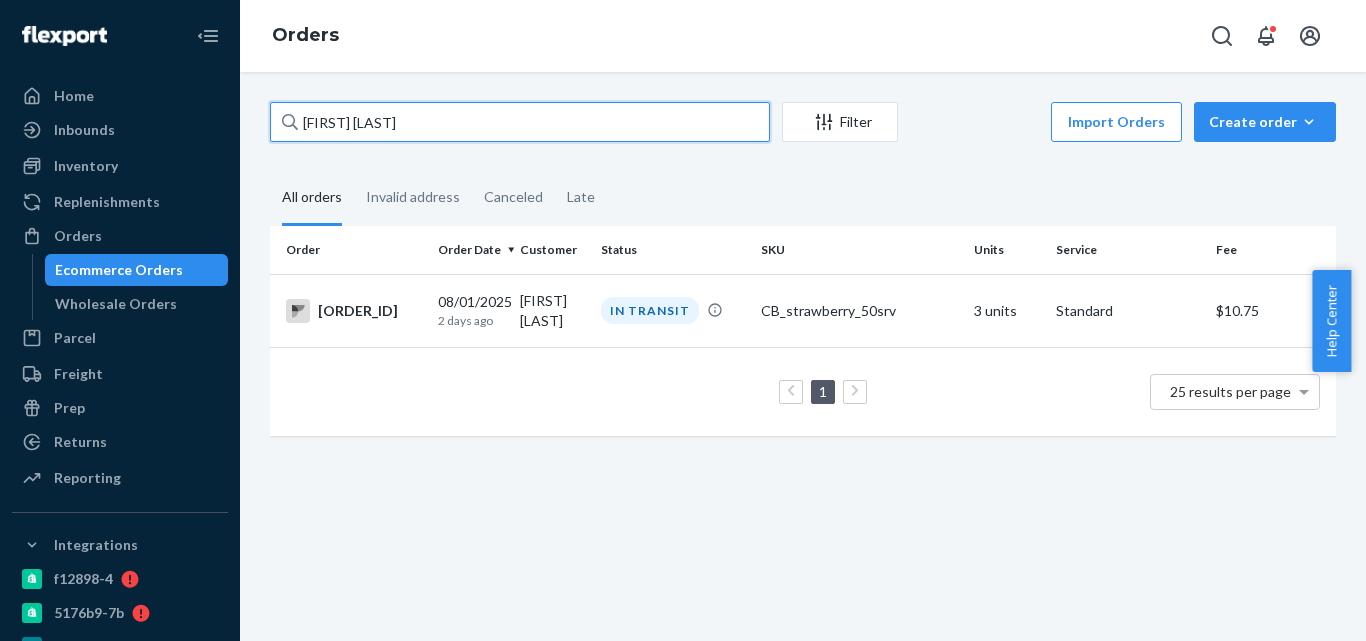 paste on "Justin Coe" 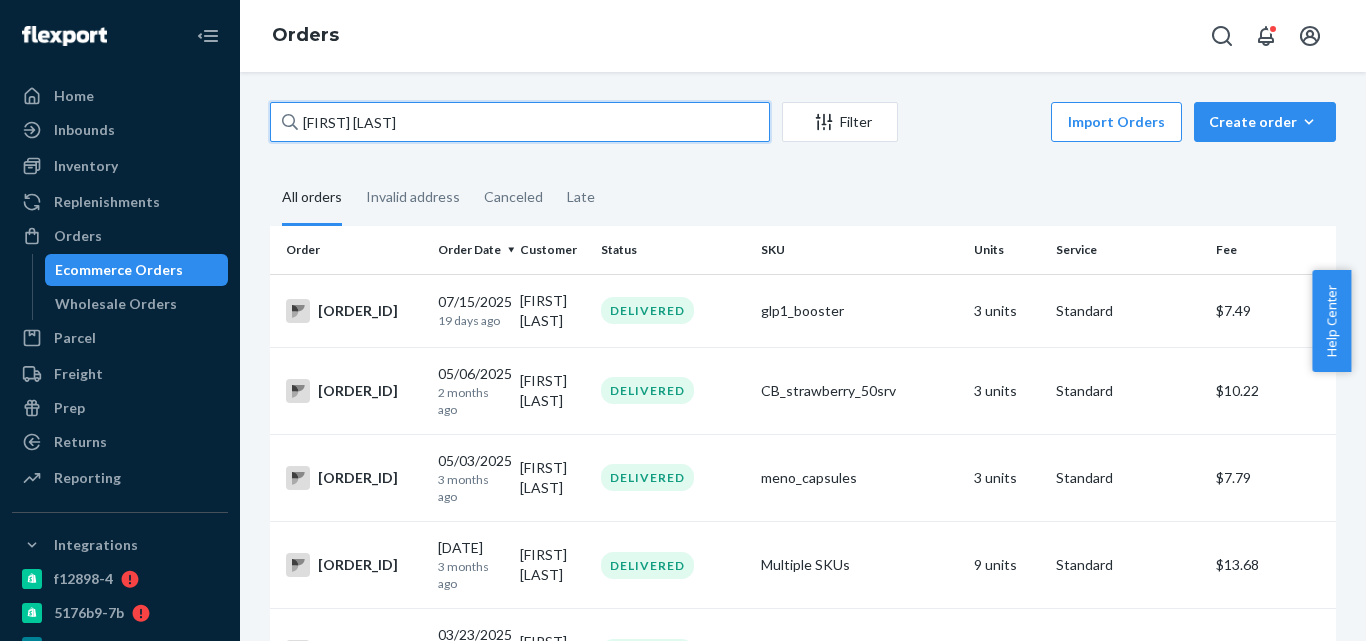 paste on "Banks Fair" 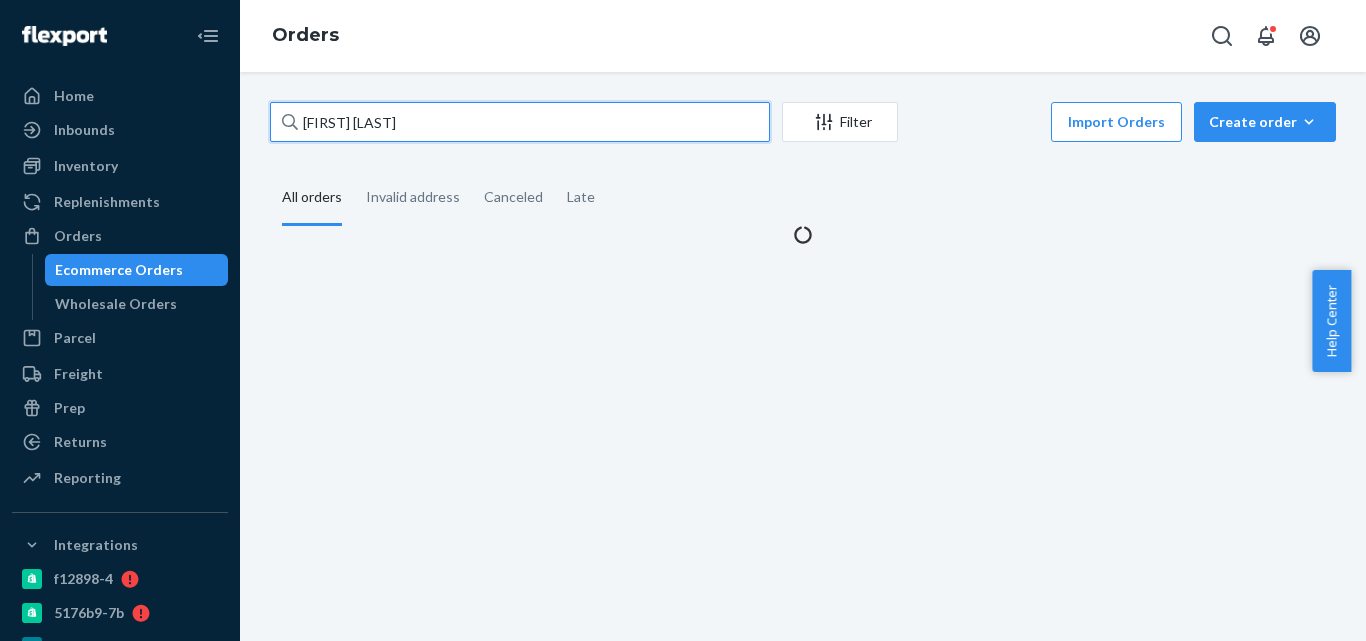 type on "Banks Fair" 